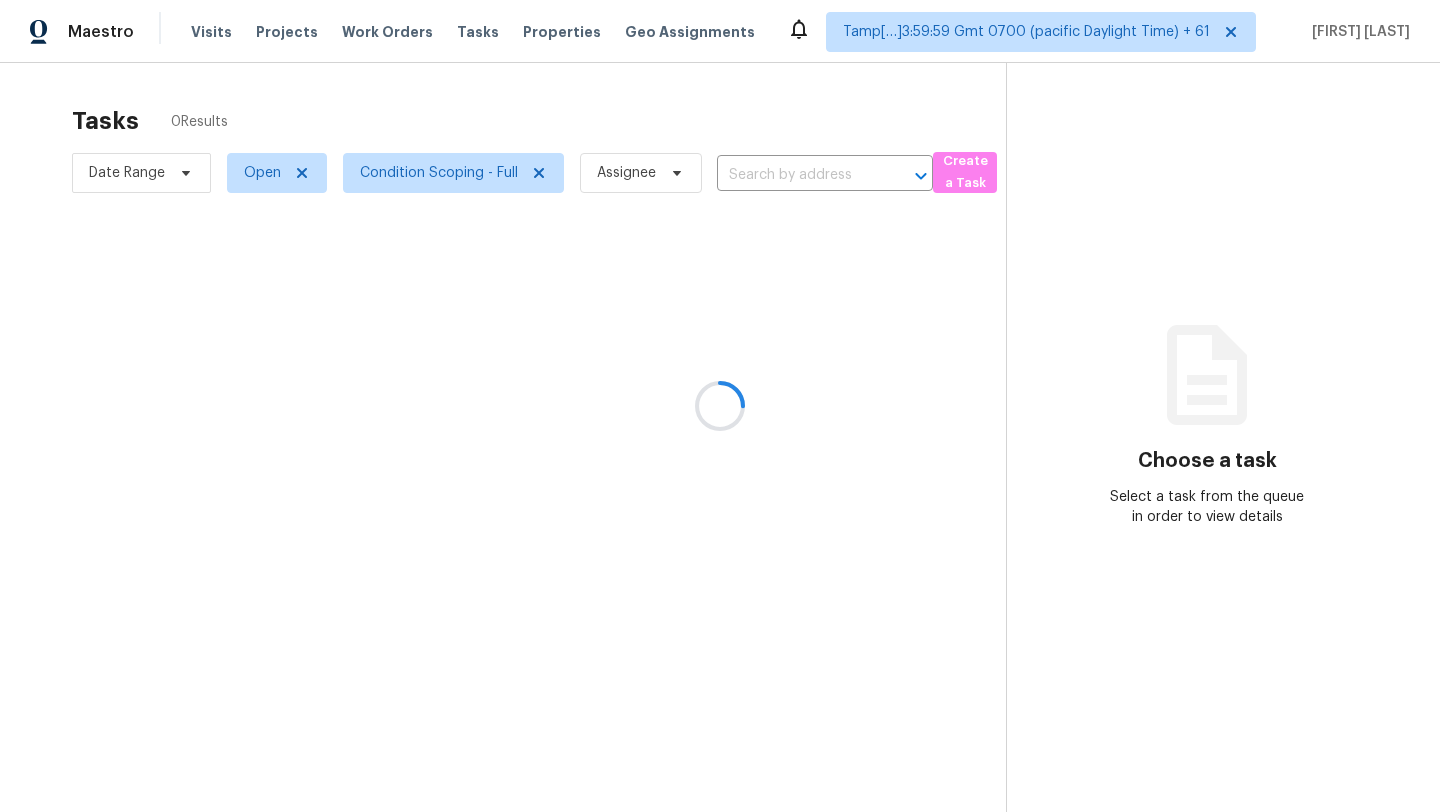 scroll, scrollTop: 0, scrollLeft: 0, axis: both 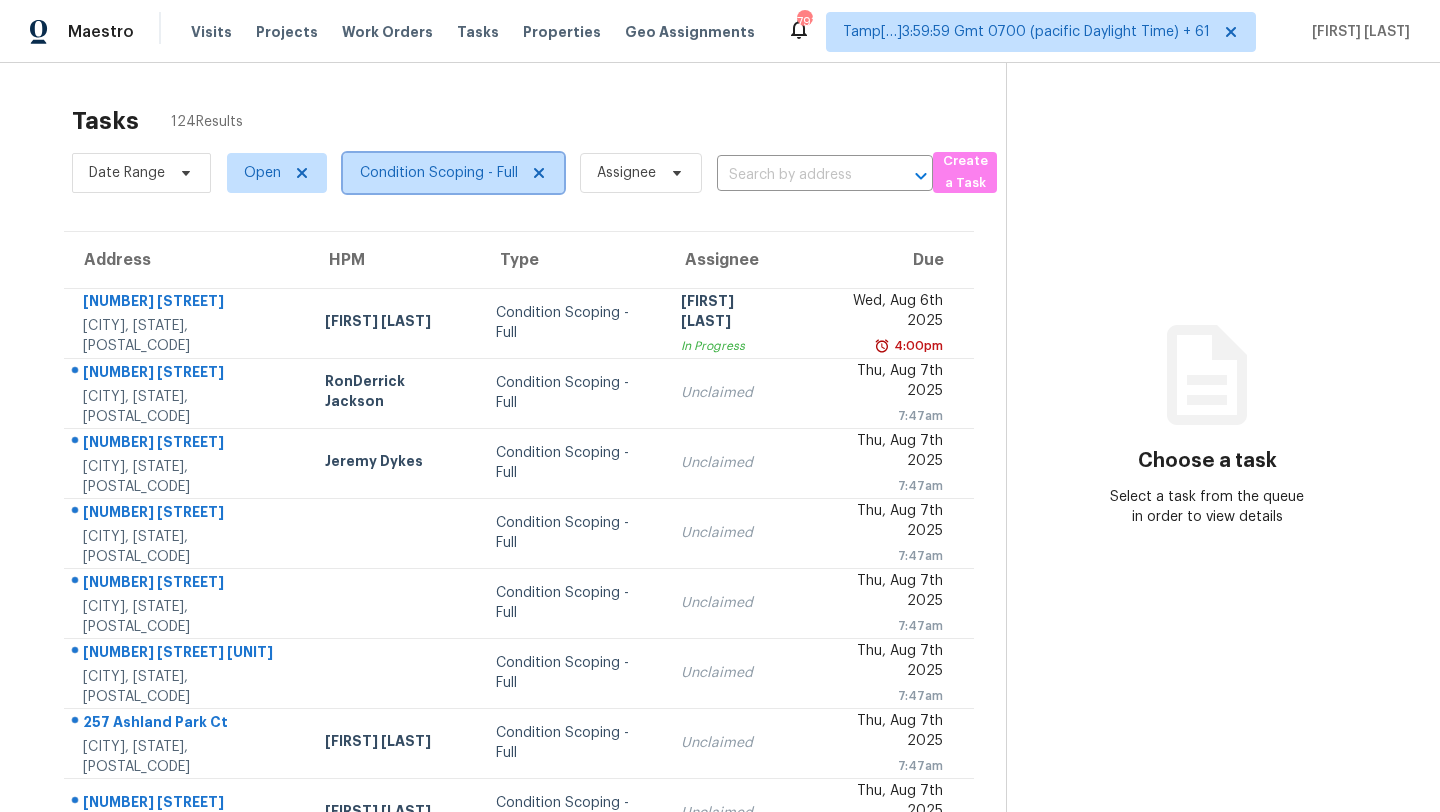 click on "Condition Scoping - Full" at bounding box center [439, 173] 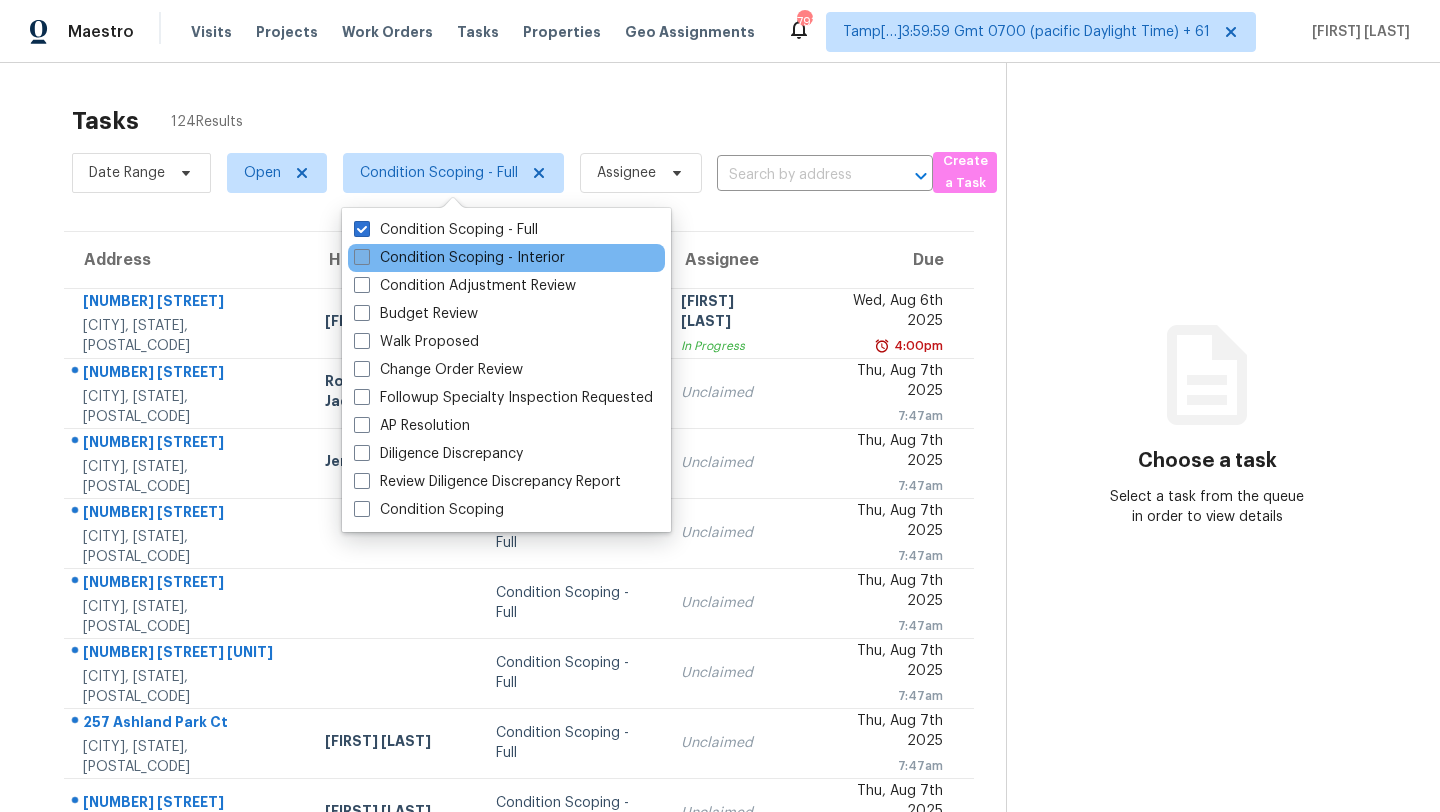 click on "Condition Scoping - Interior" at bounding box center (459, 258) 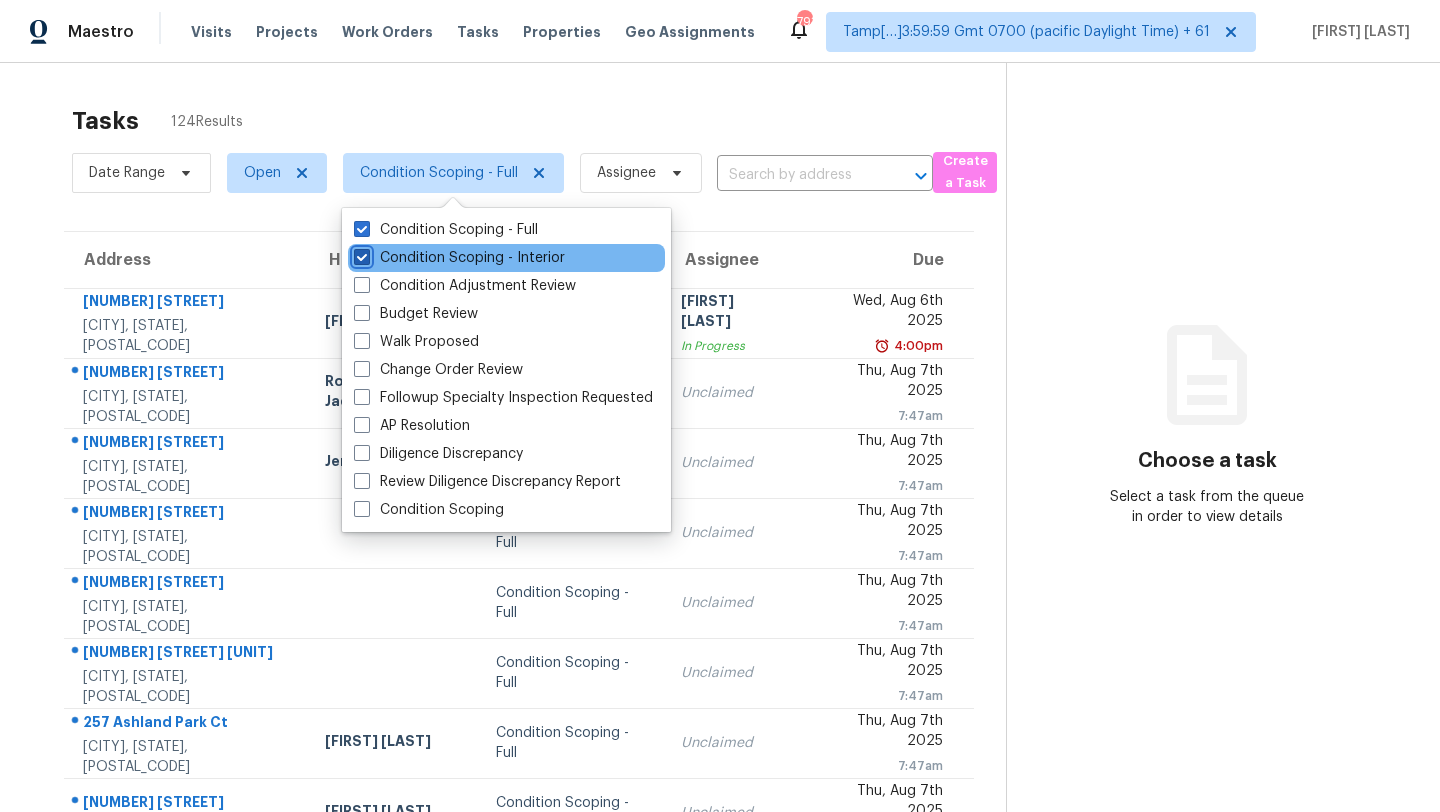 checkbox on "true" 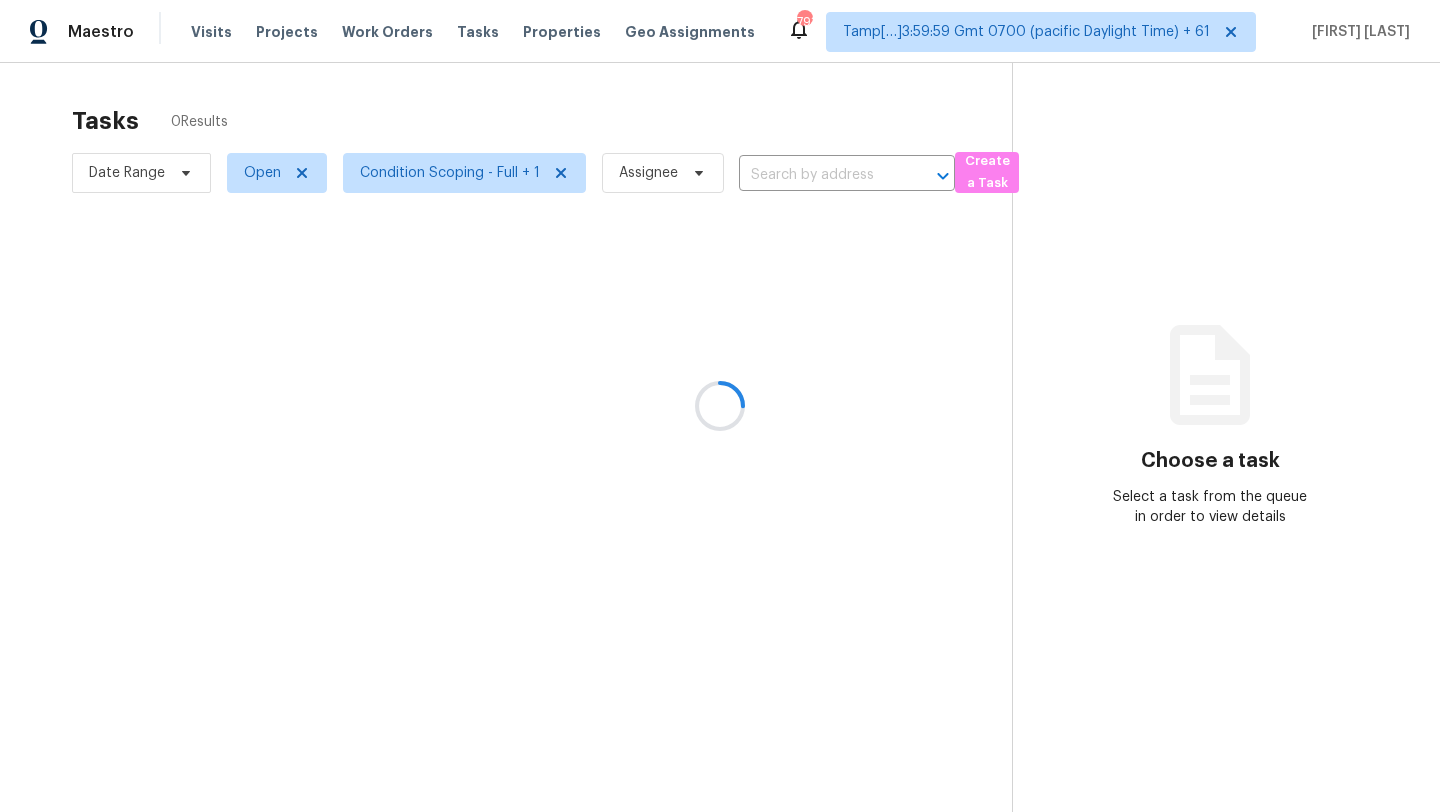 click at bounding box center [720, 406] 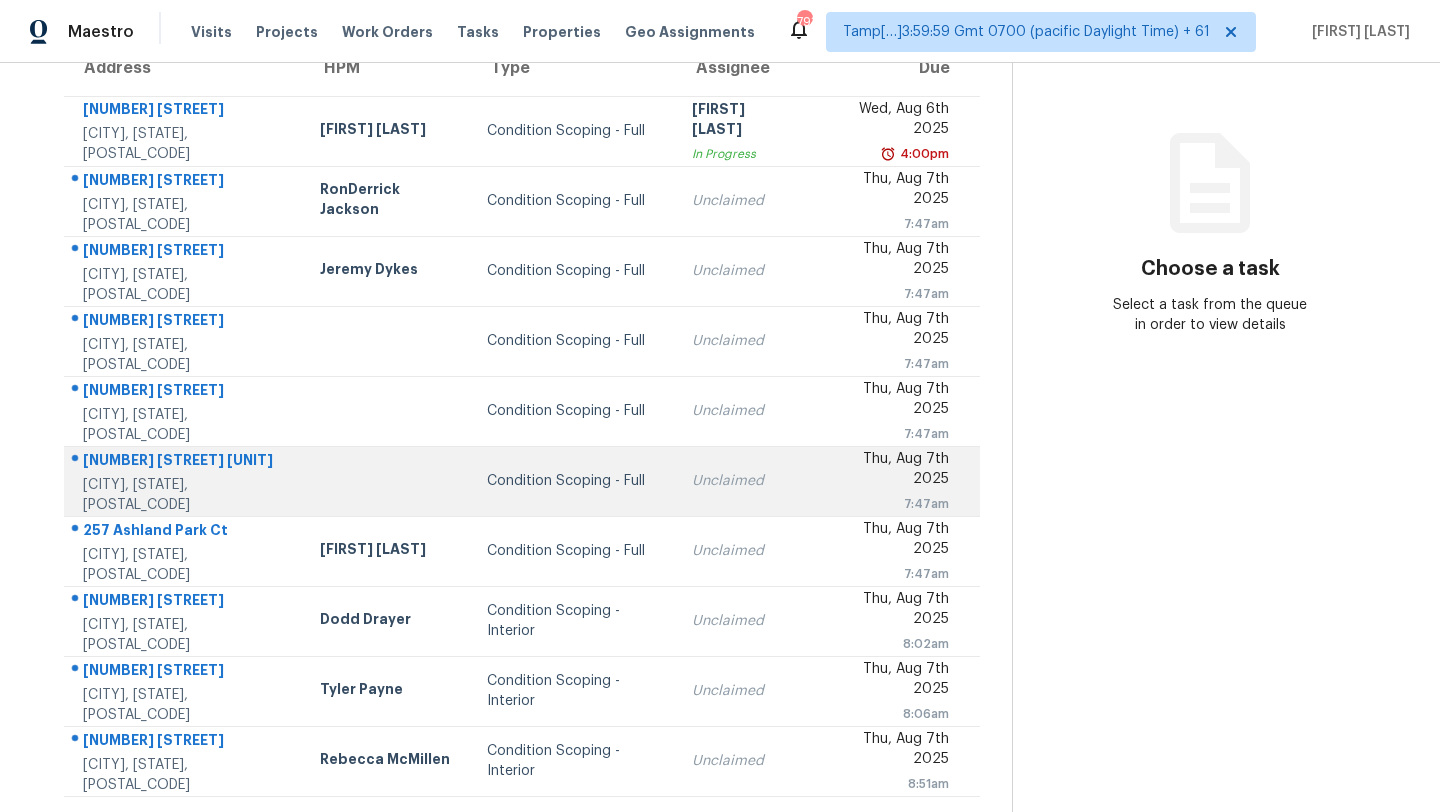 scroll, scrollTop: 229, scrollLeft: 0, axis: vertical 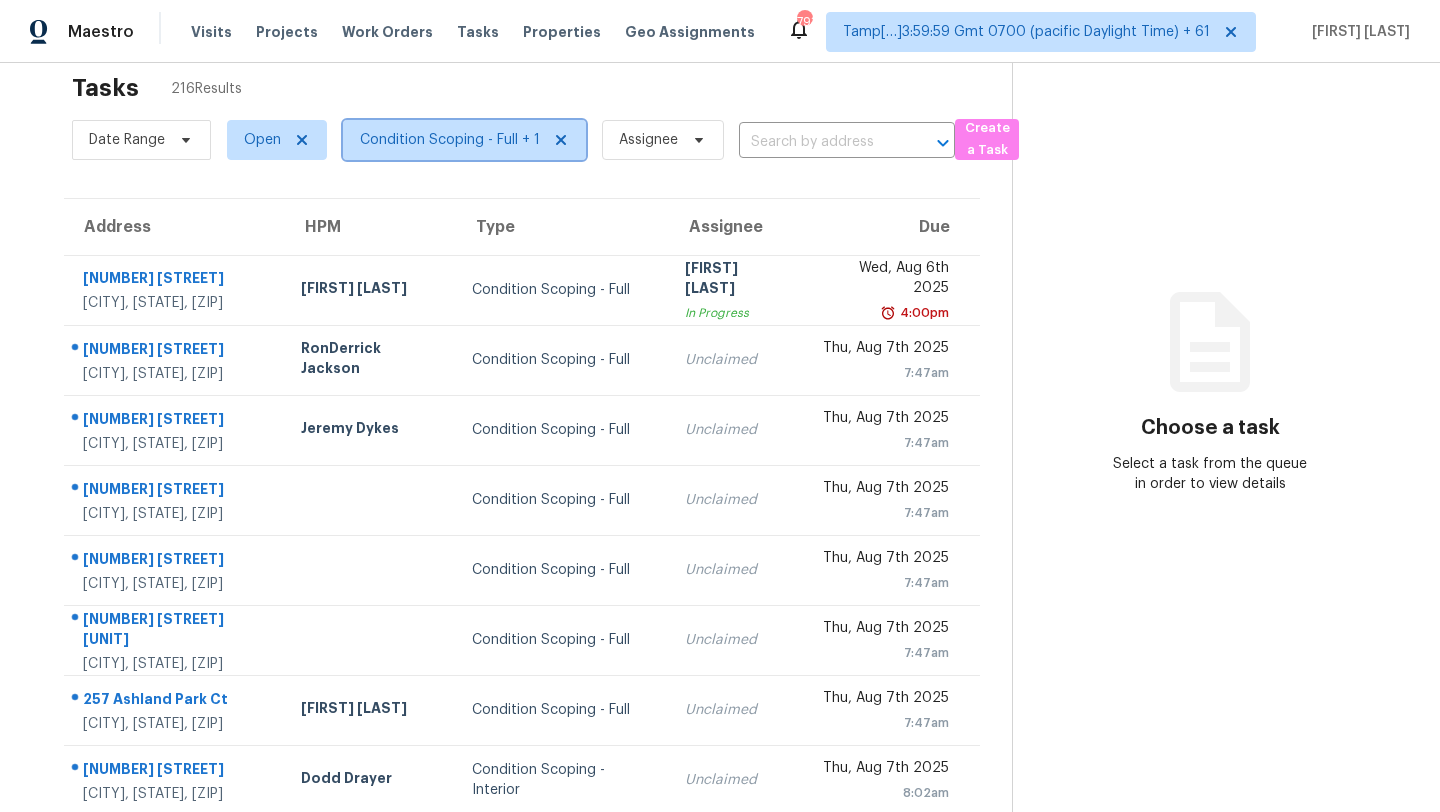 click on "Condition Scoping - Full + 1" at bounding box center [450, 140] 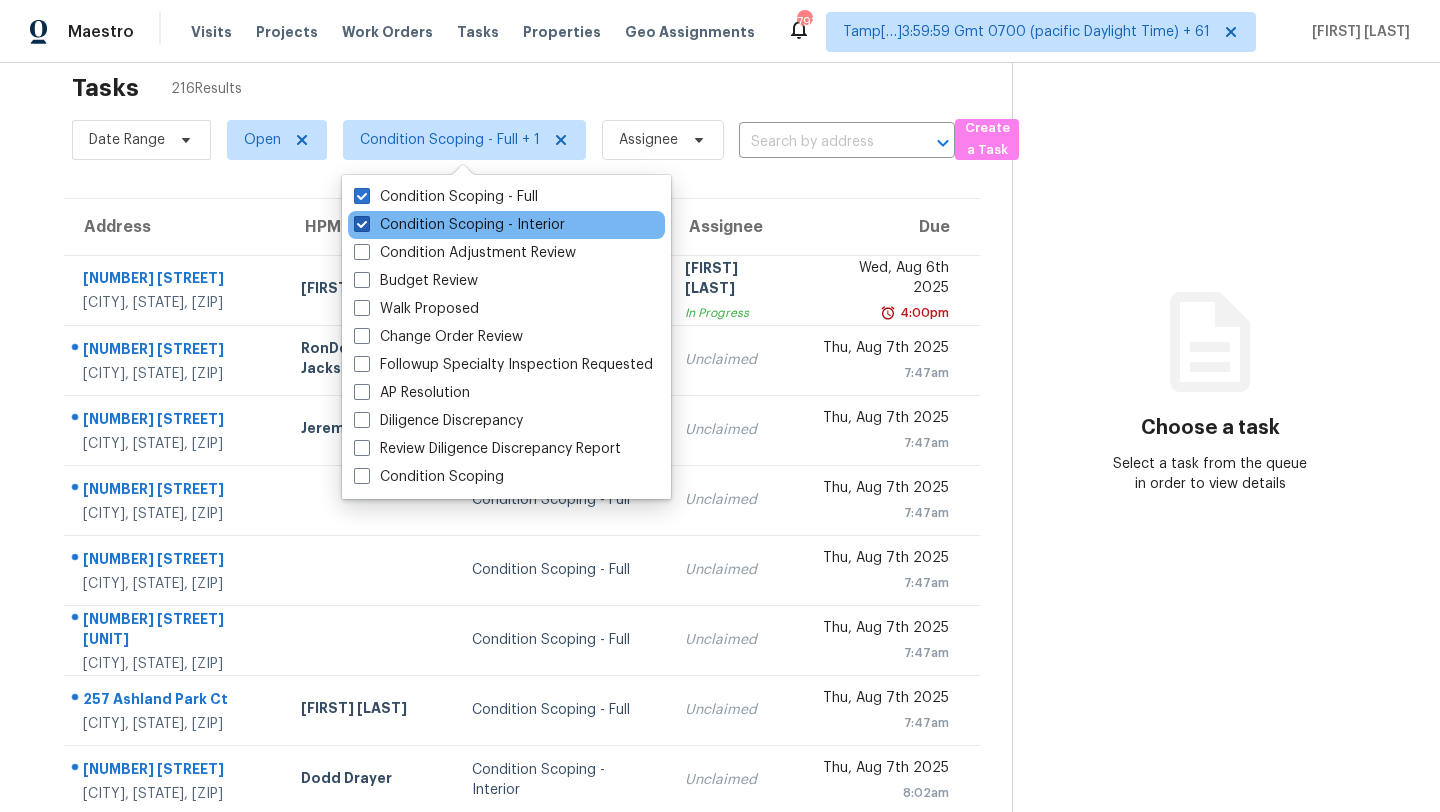 click on "Condition Scoping - Interior" at bounding box center (459, 225) 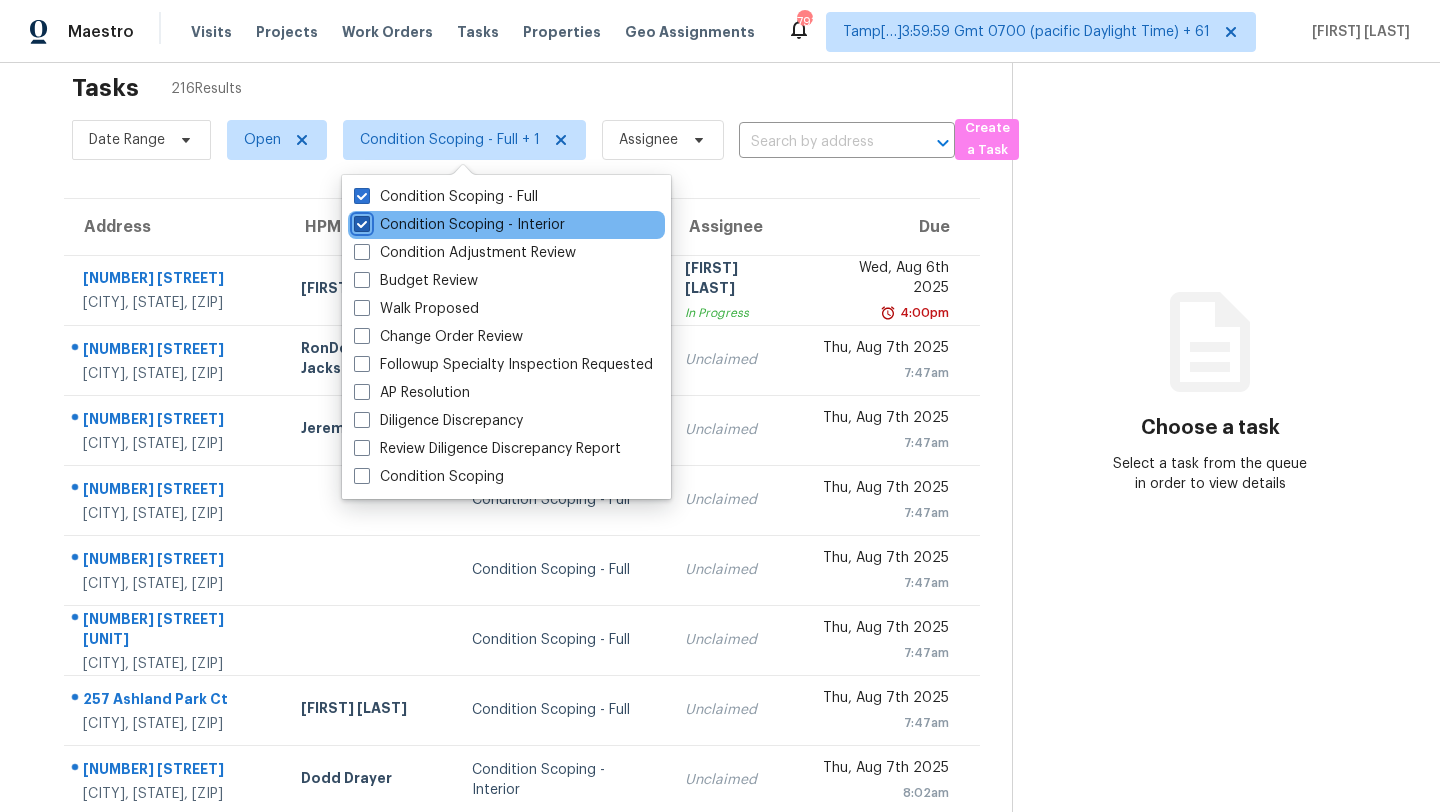 click on "Condition Scoping - Interior" at bounding box center [360, 221] 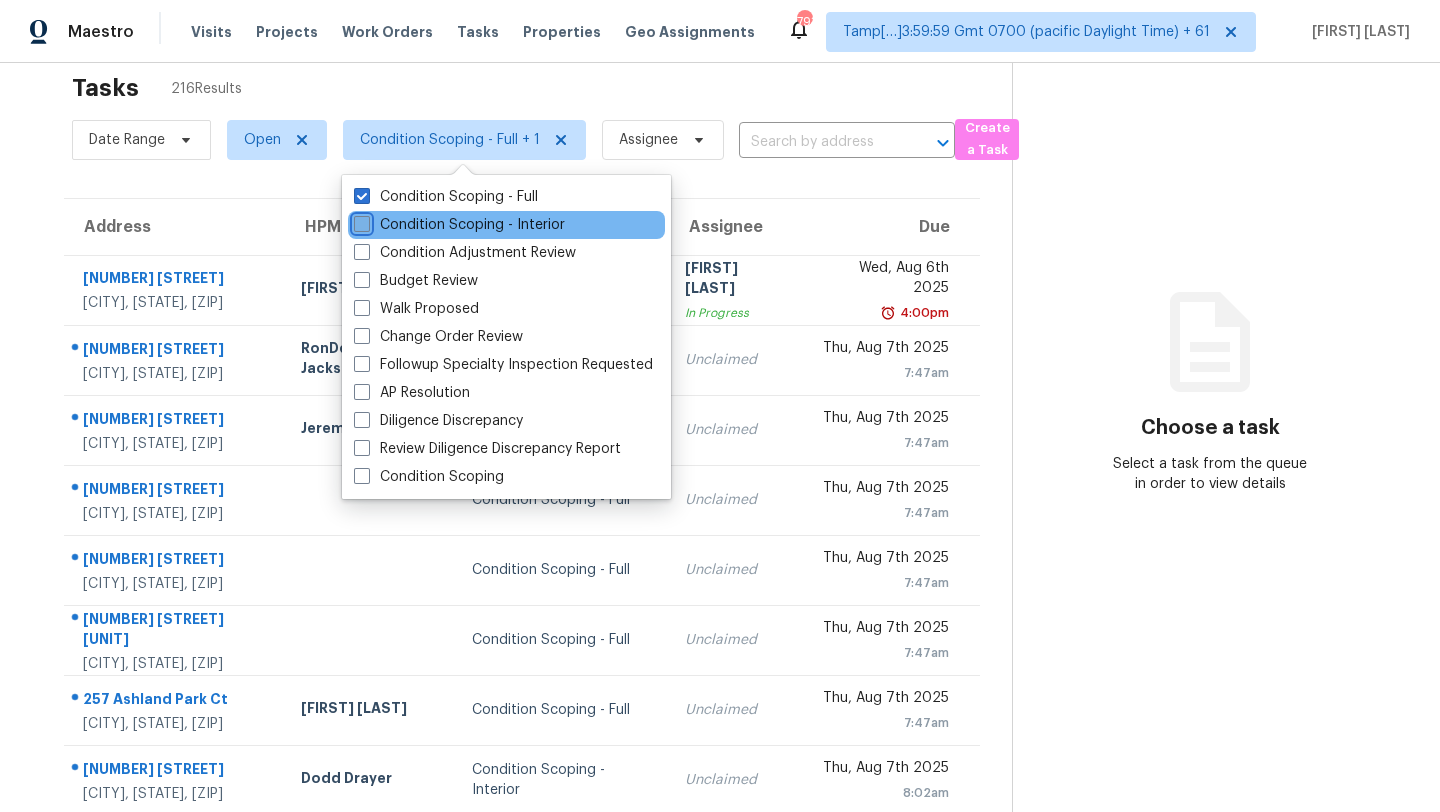 checkbox on "false" 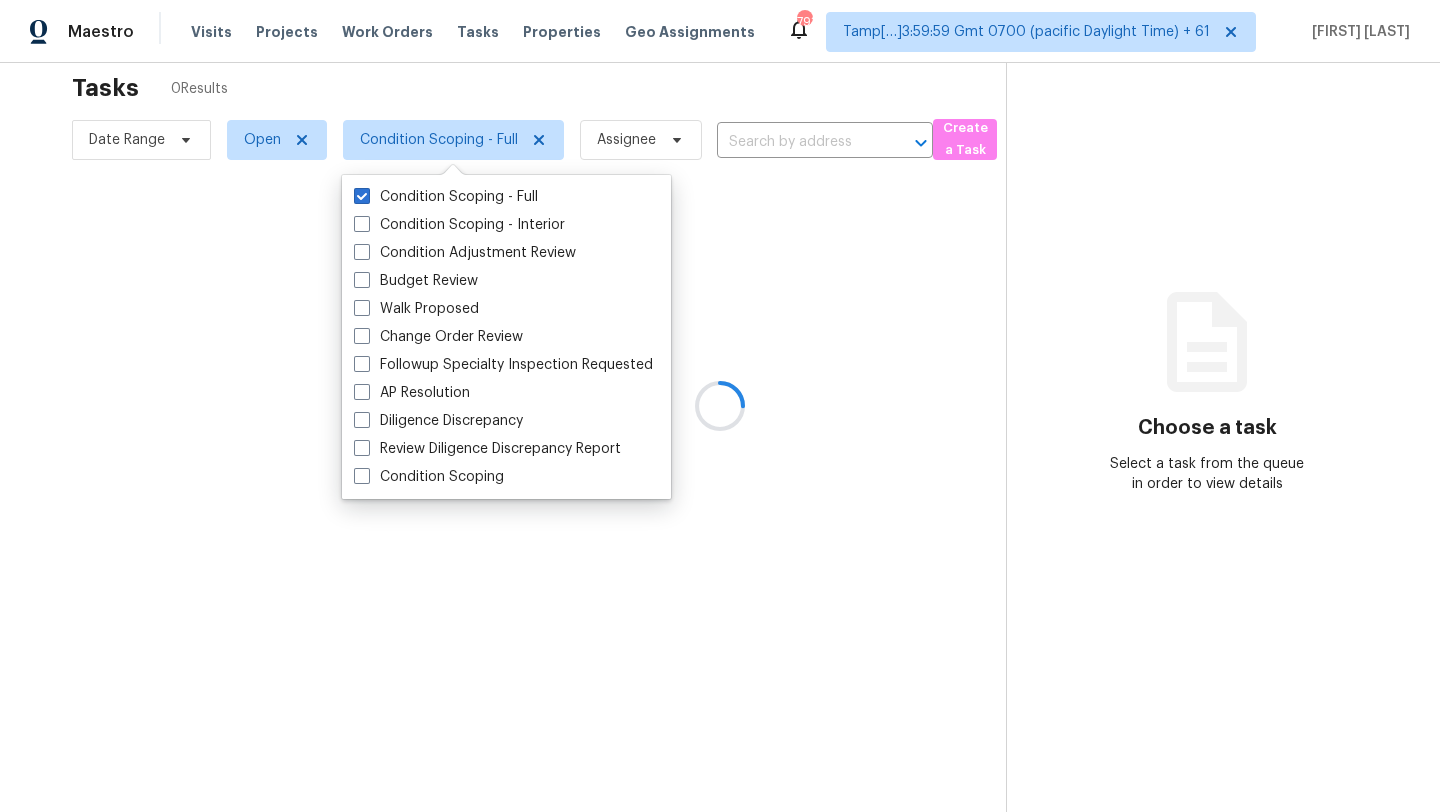 click at bounding box center [720, 406] 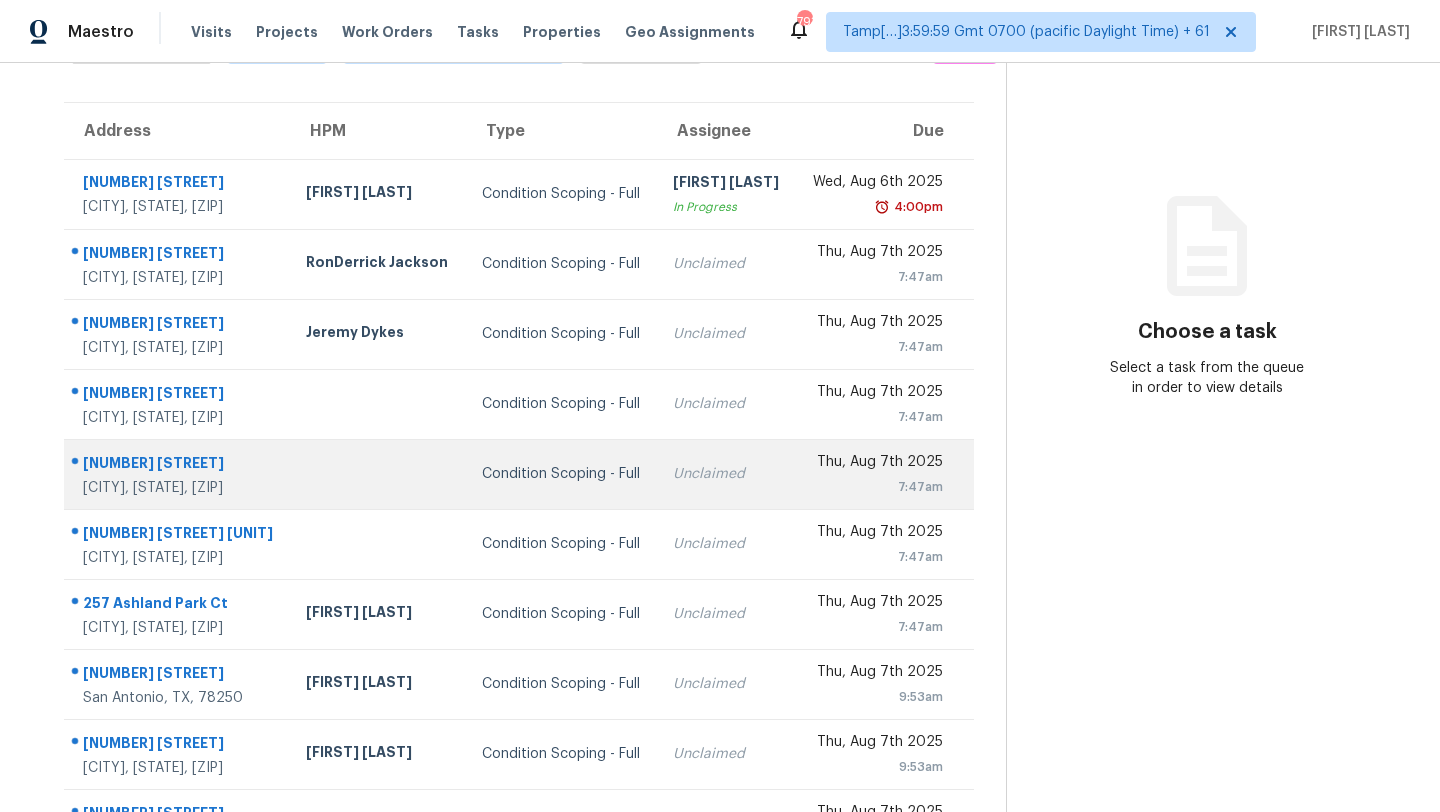 scroll, scrollTop: 0, scrollLeft: 0, axis: both 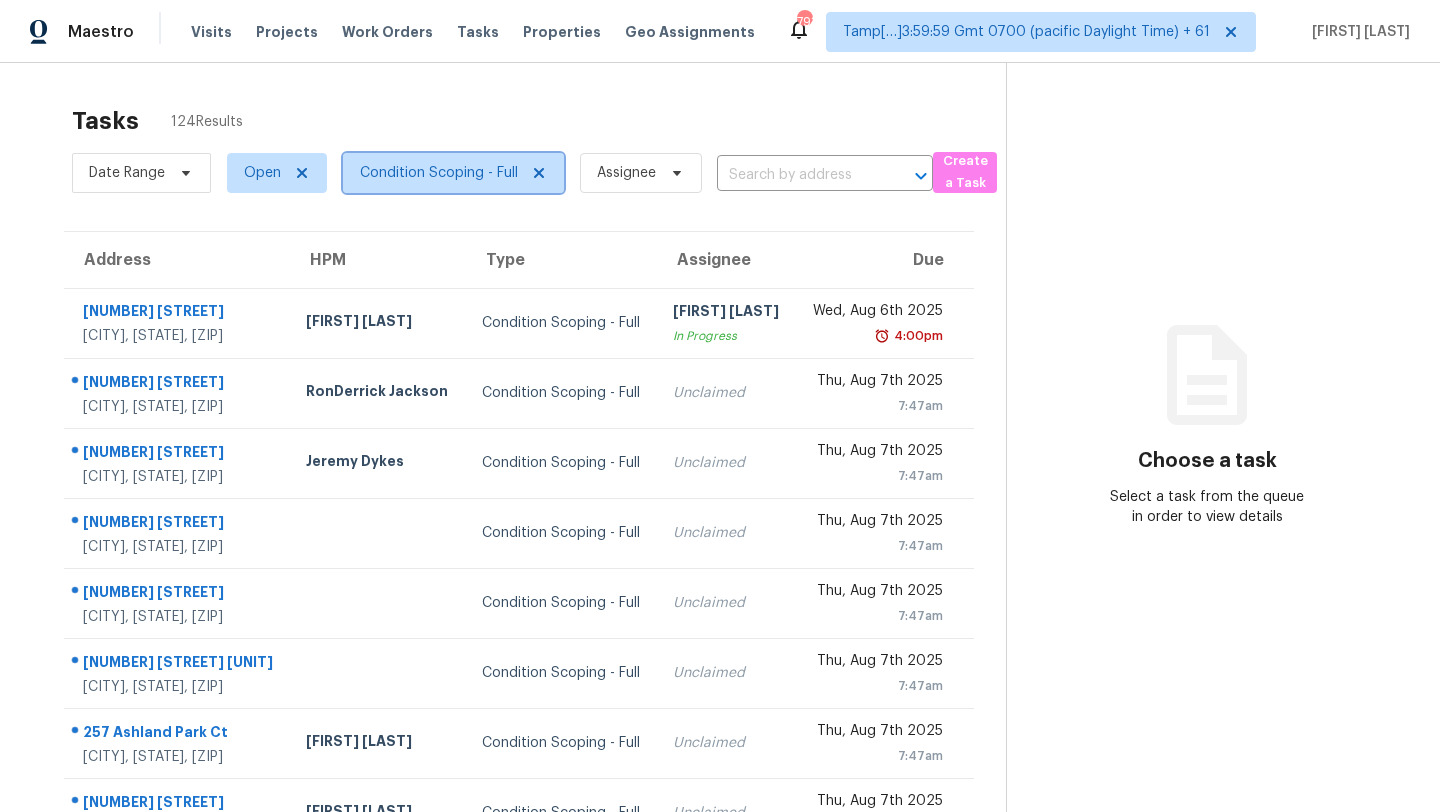 click on "Condition Scoping - Full" at bounding box center (439, 173) 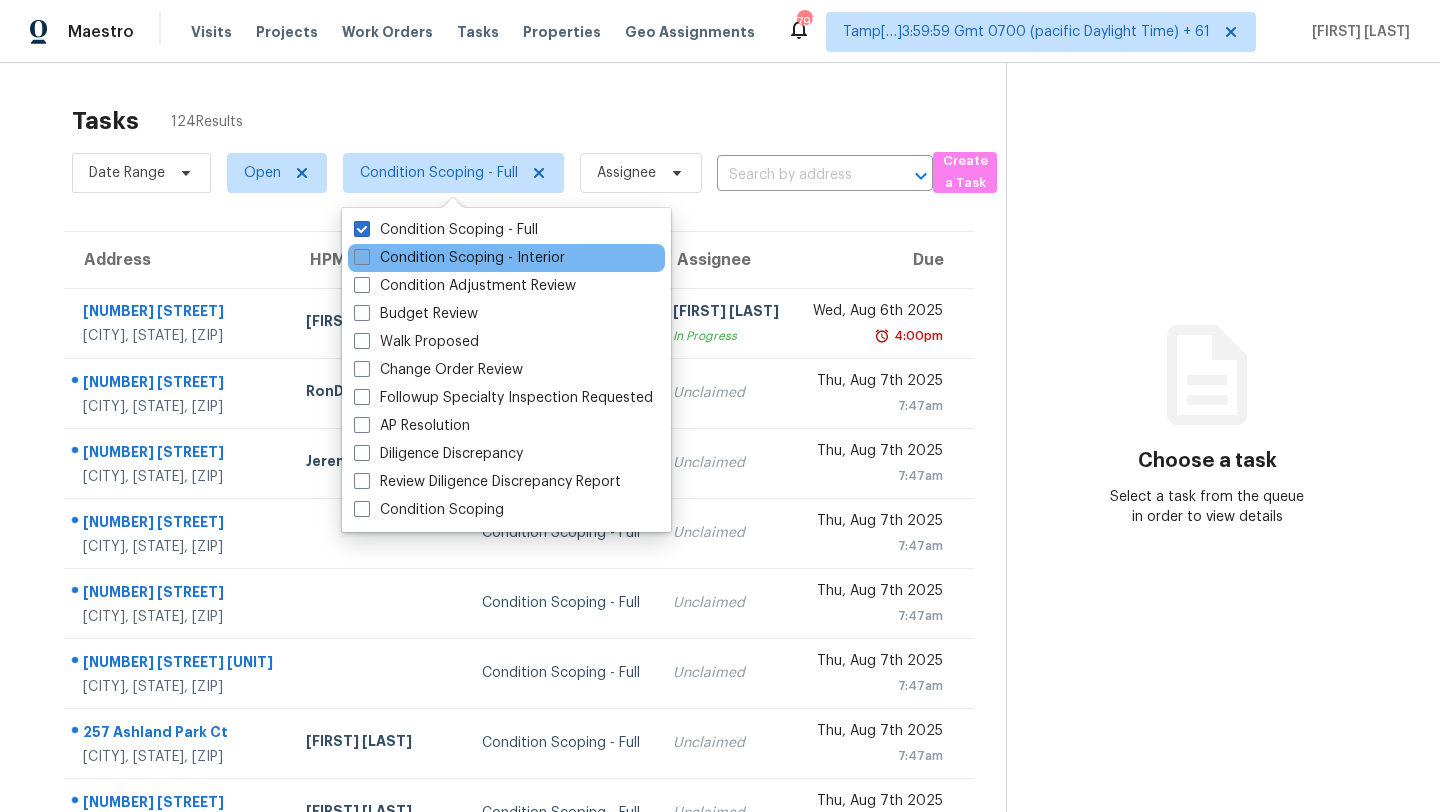 click on "Condition Scoping - Interior" at bounding box center [459, 258] 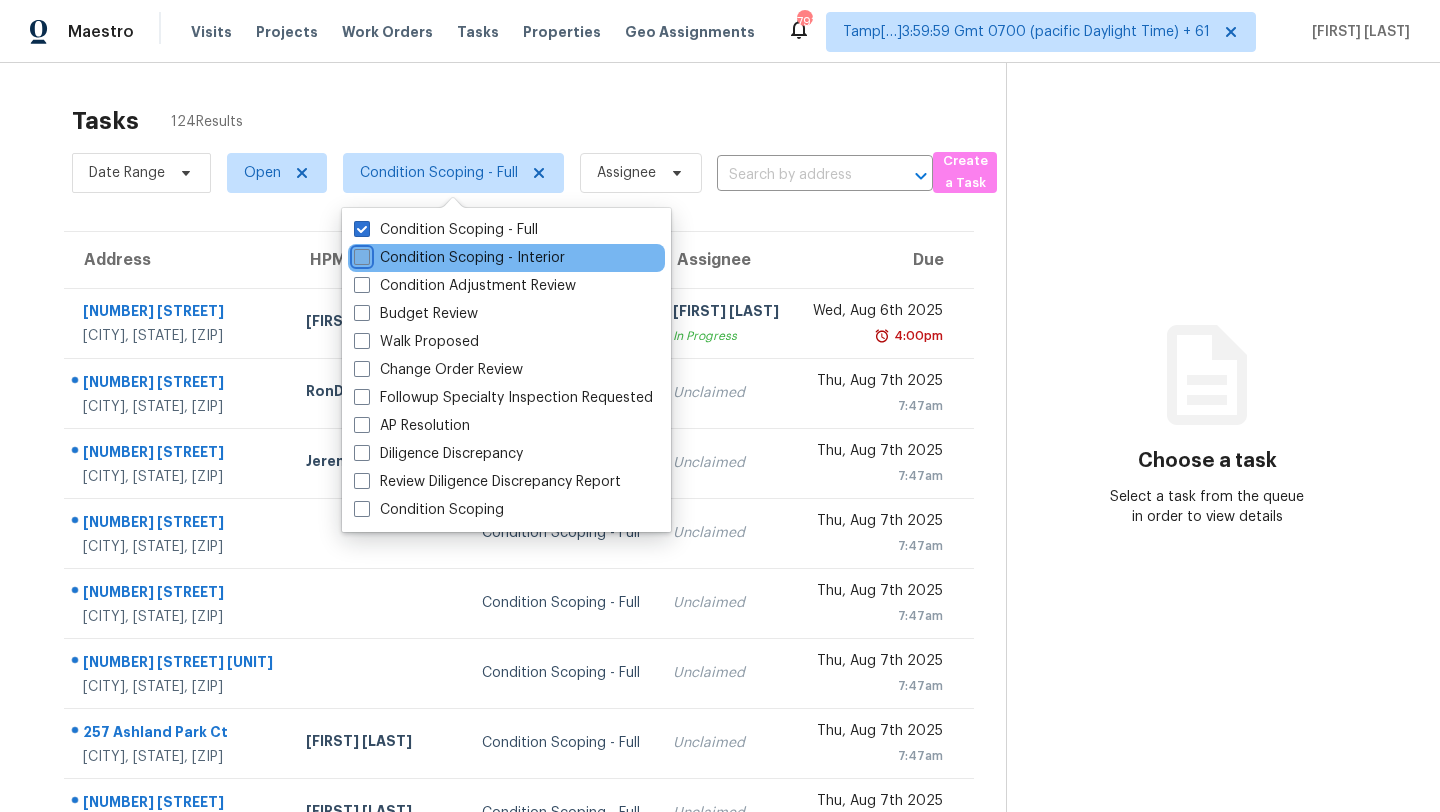click on "Condition Scoping - Interior" at bounding box center (360, 254) 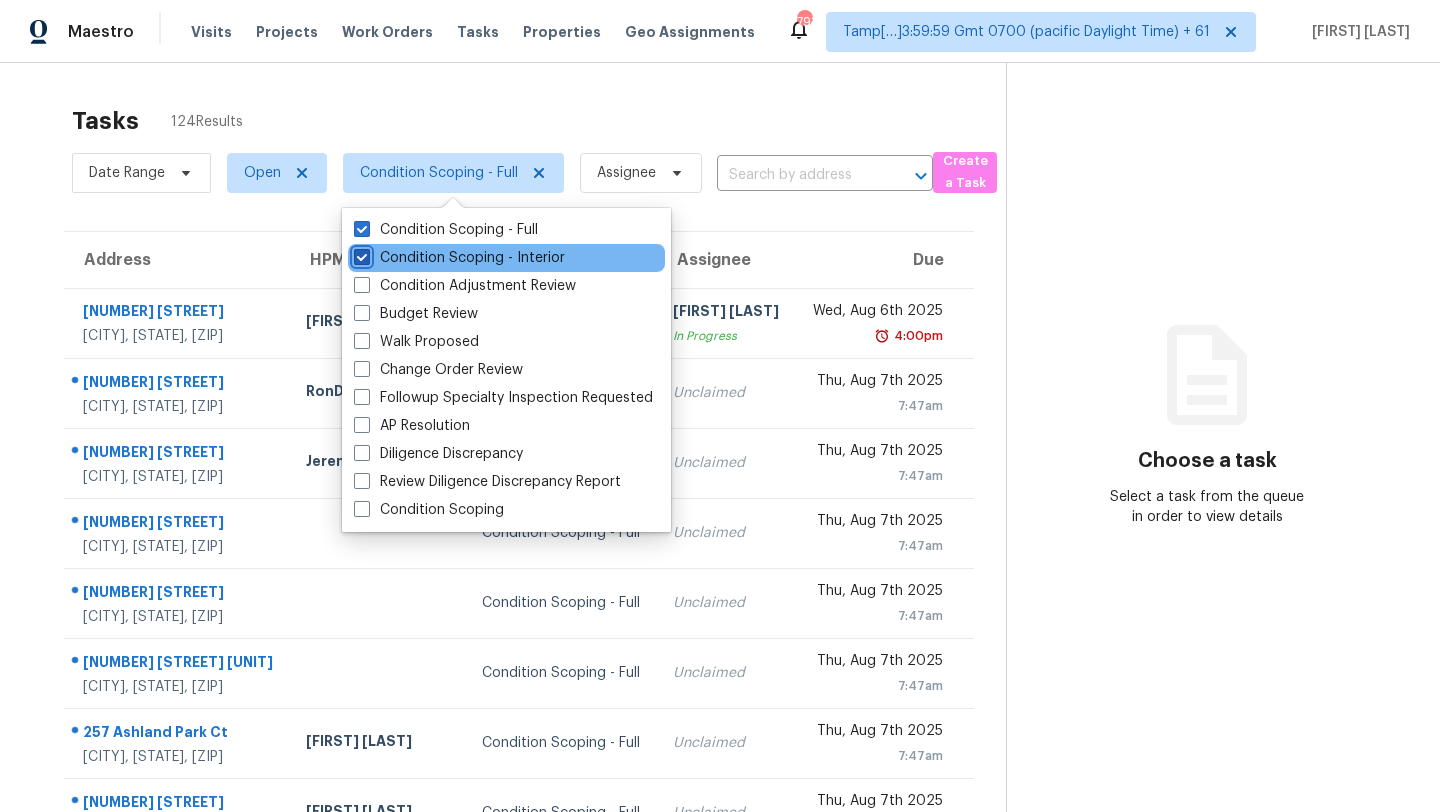 checkbox on "true" 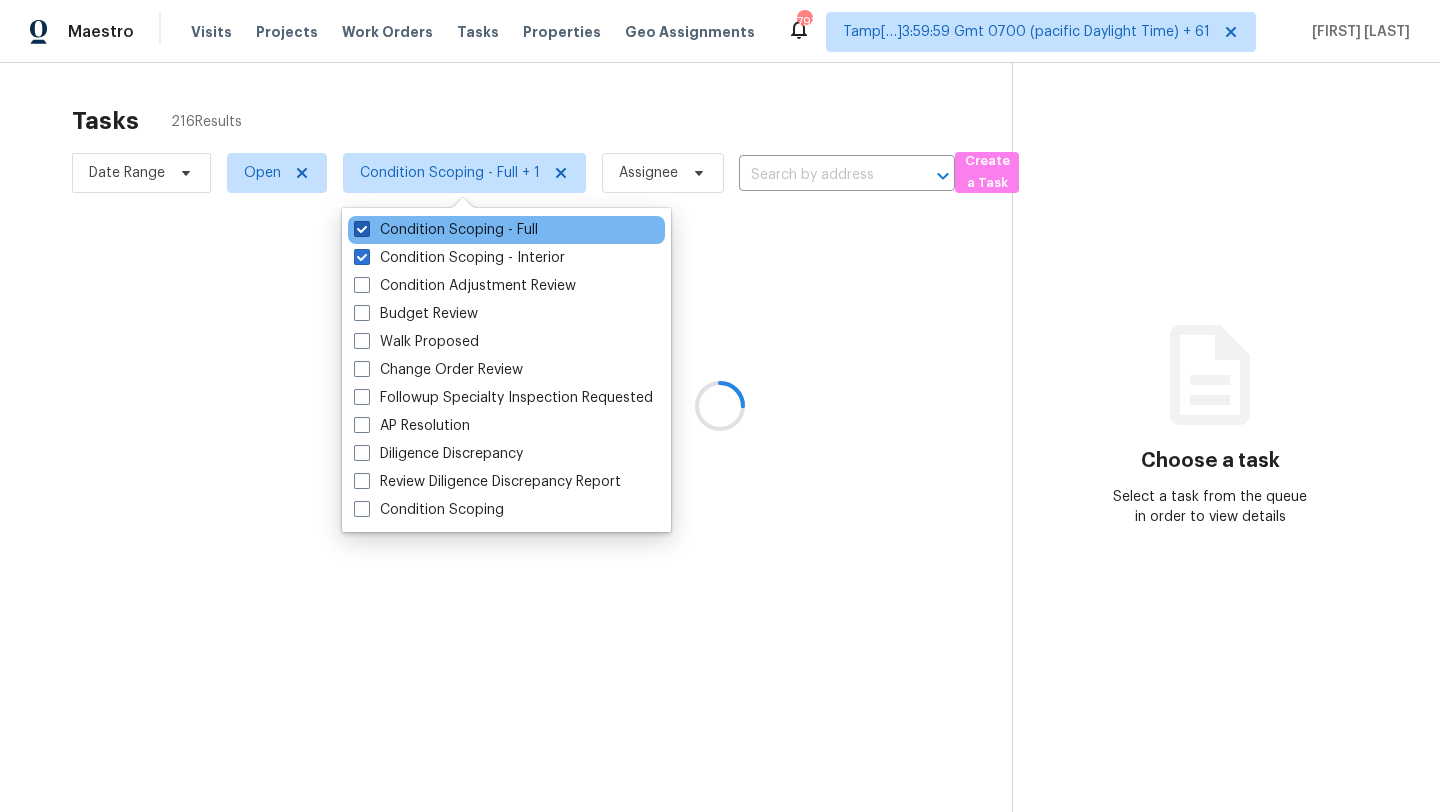 click on "Condition Scoping - Full" at bounding box center (446, 230) 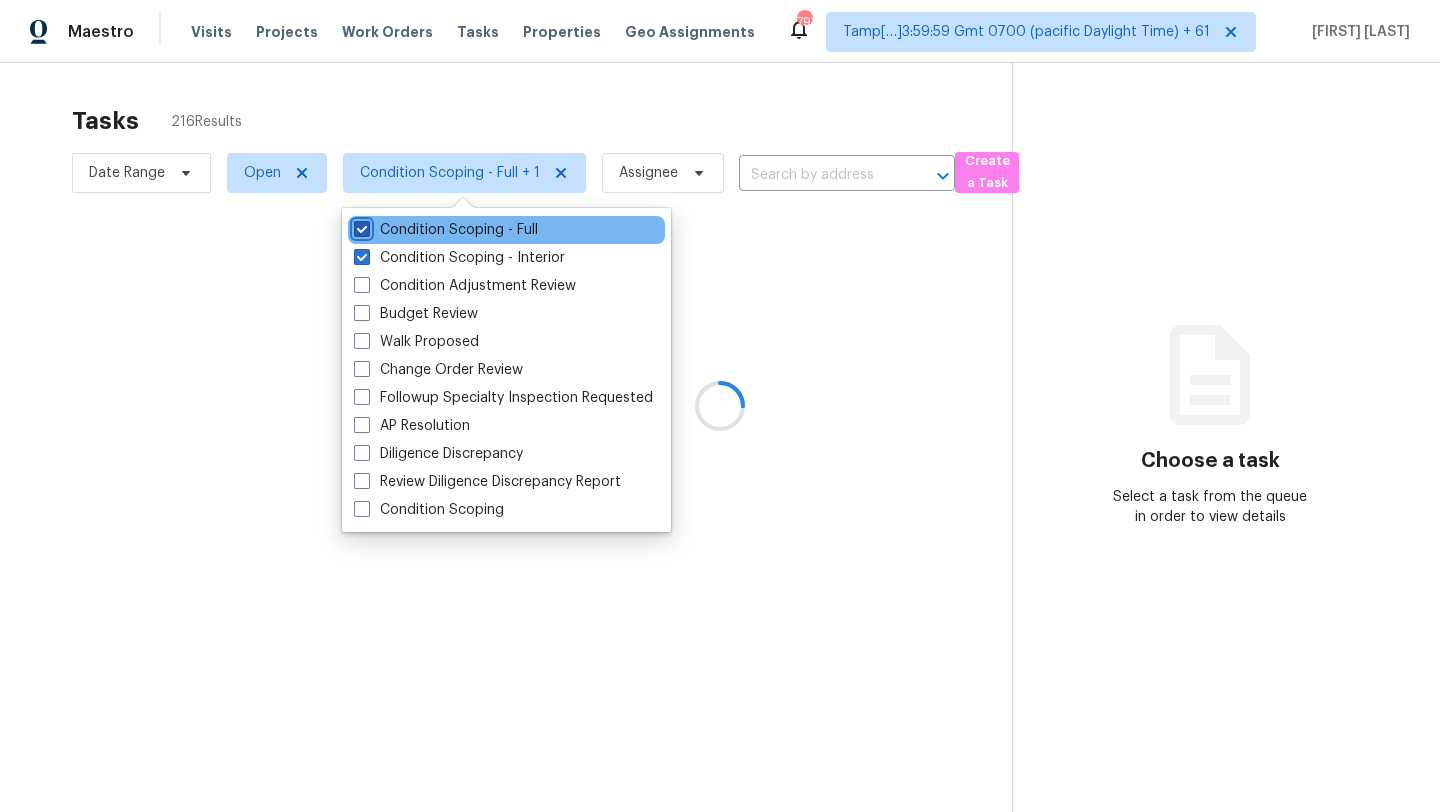 click on "Condition Scoping - Full" at bounding box center [360, 226] 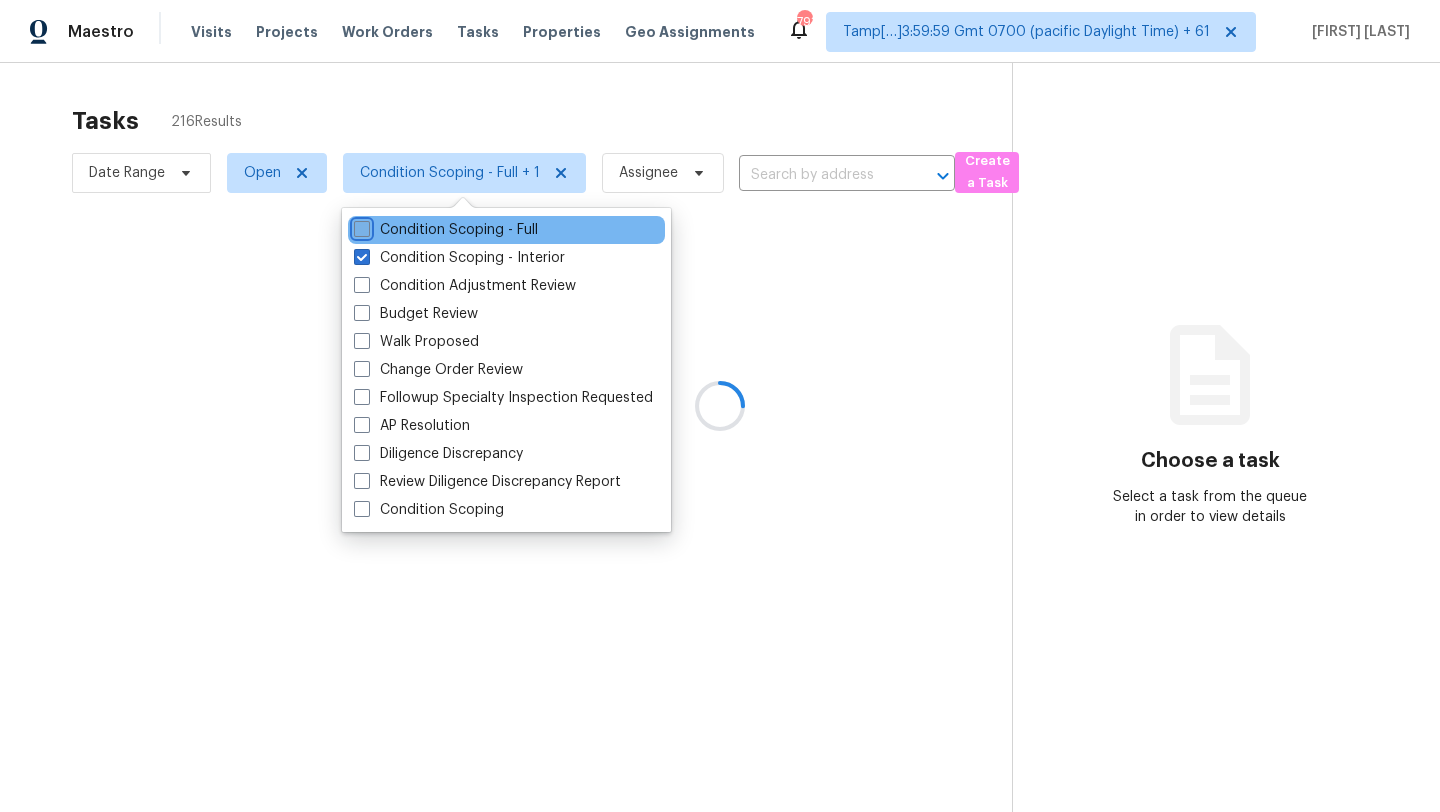 checkbox on "false" 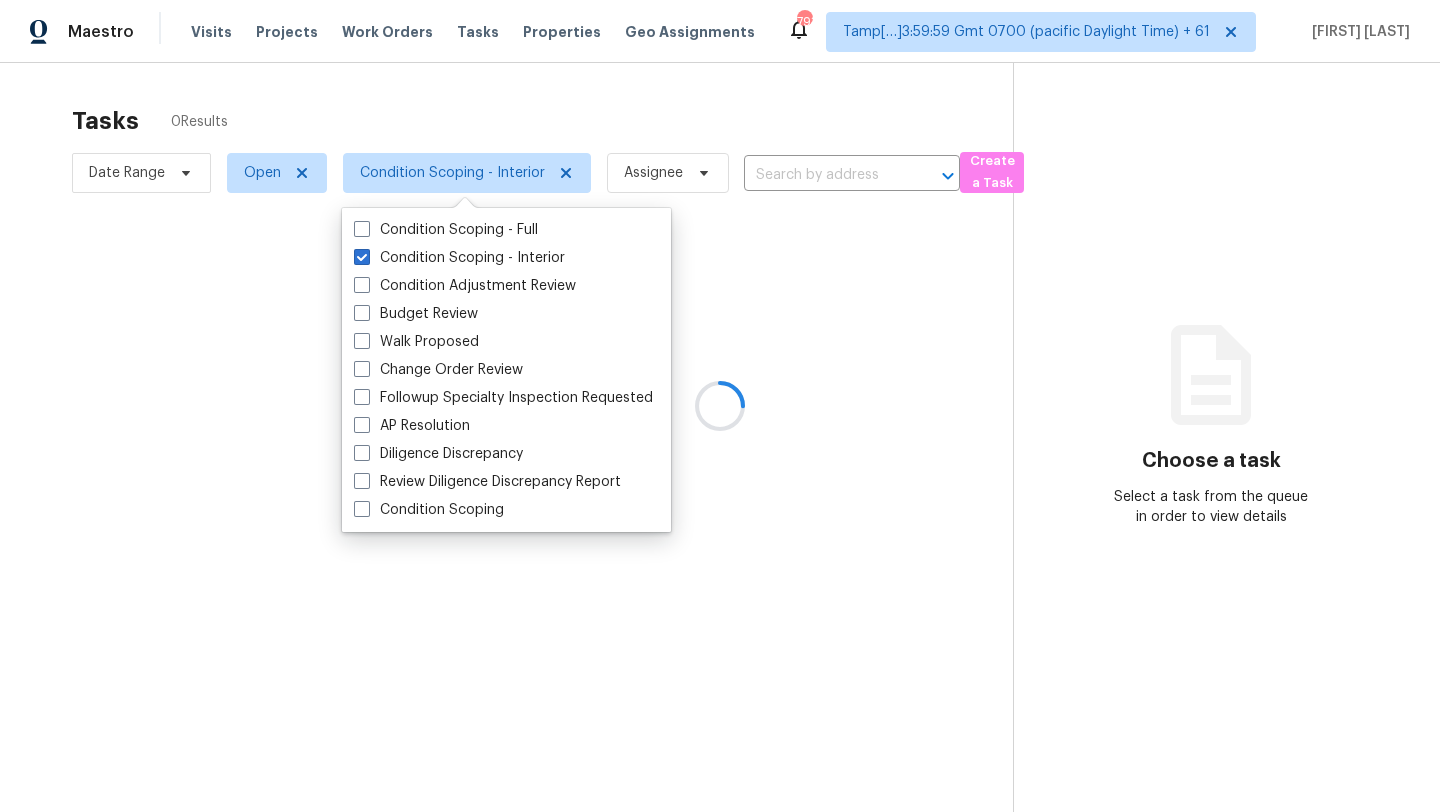 click at bounding box center (720, 406) 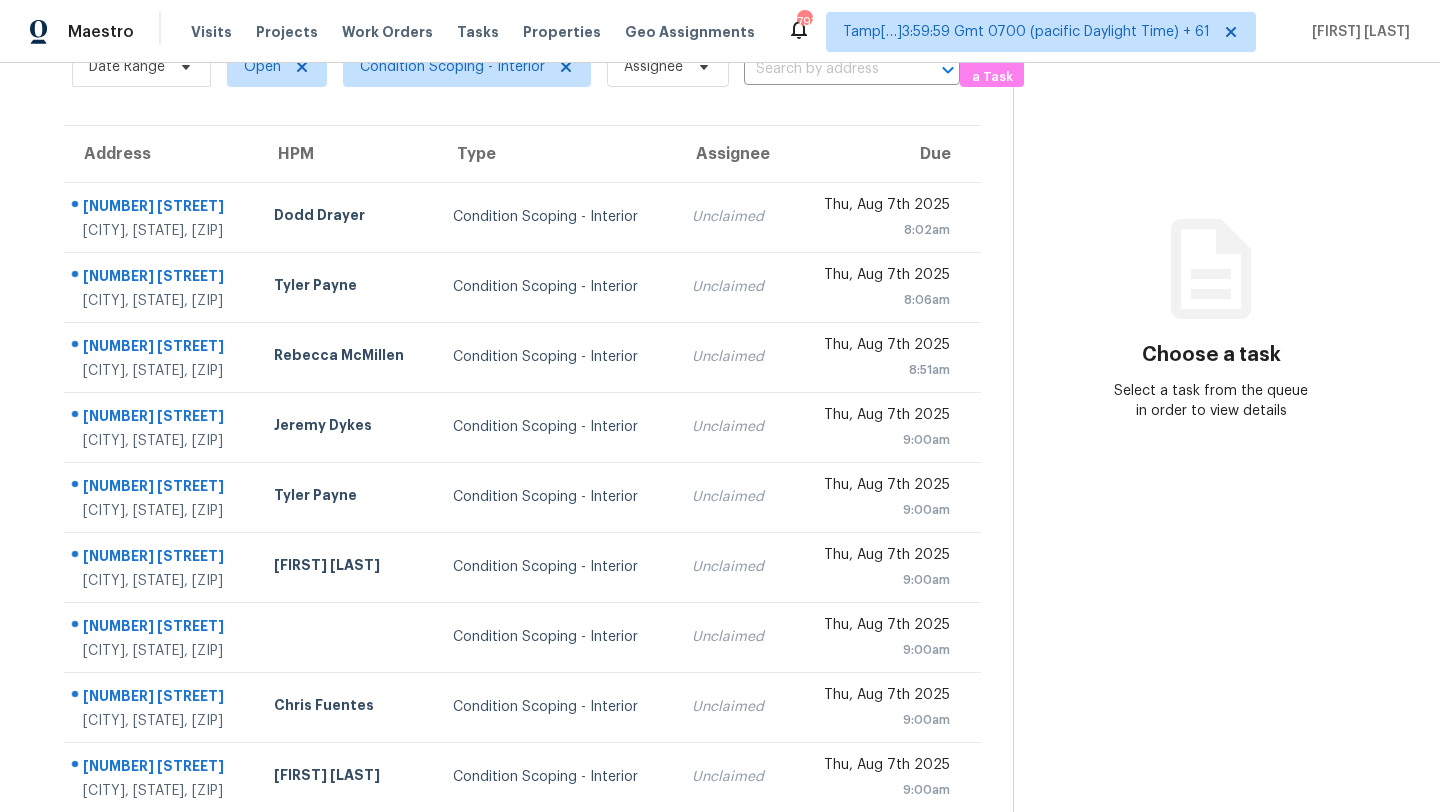scroll, scrollTop: 0, scrollLeft: 0, axis: both 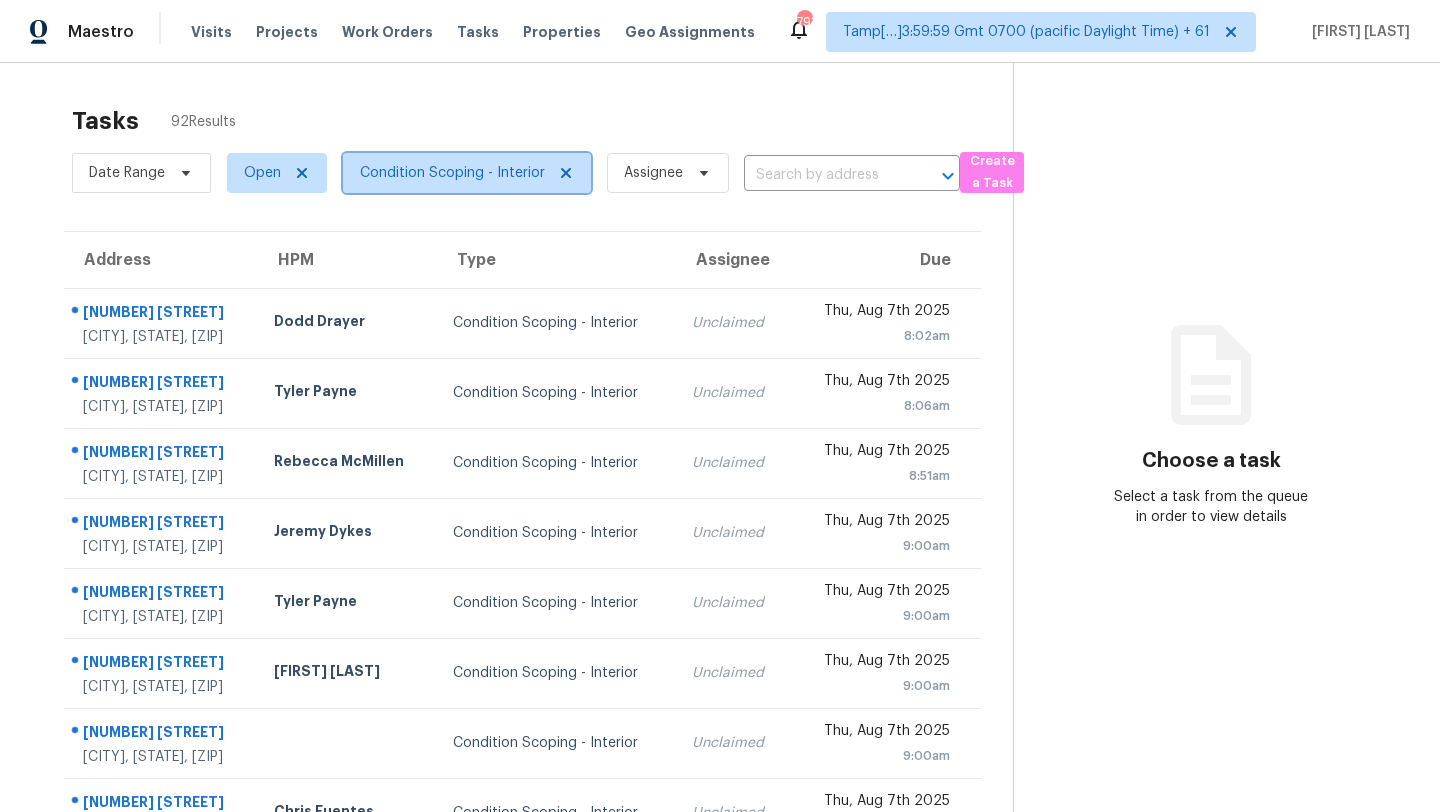 click on "Condition Scoping - Interior" at bounding box center (452, 173) 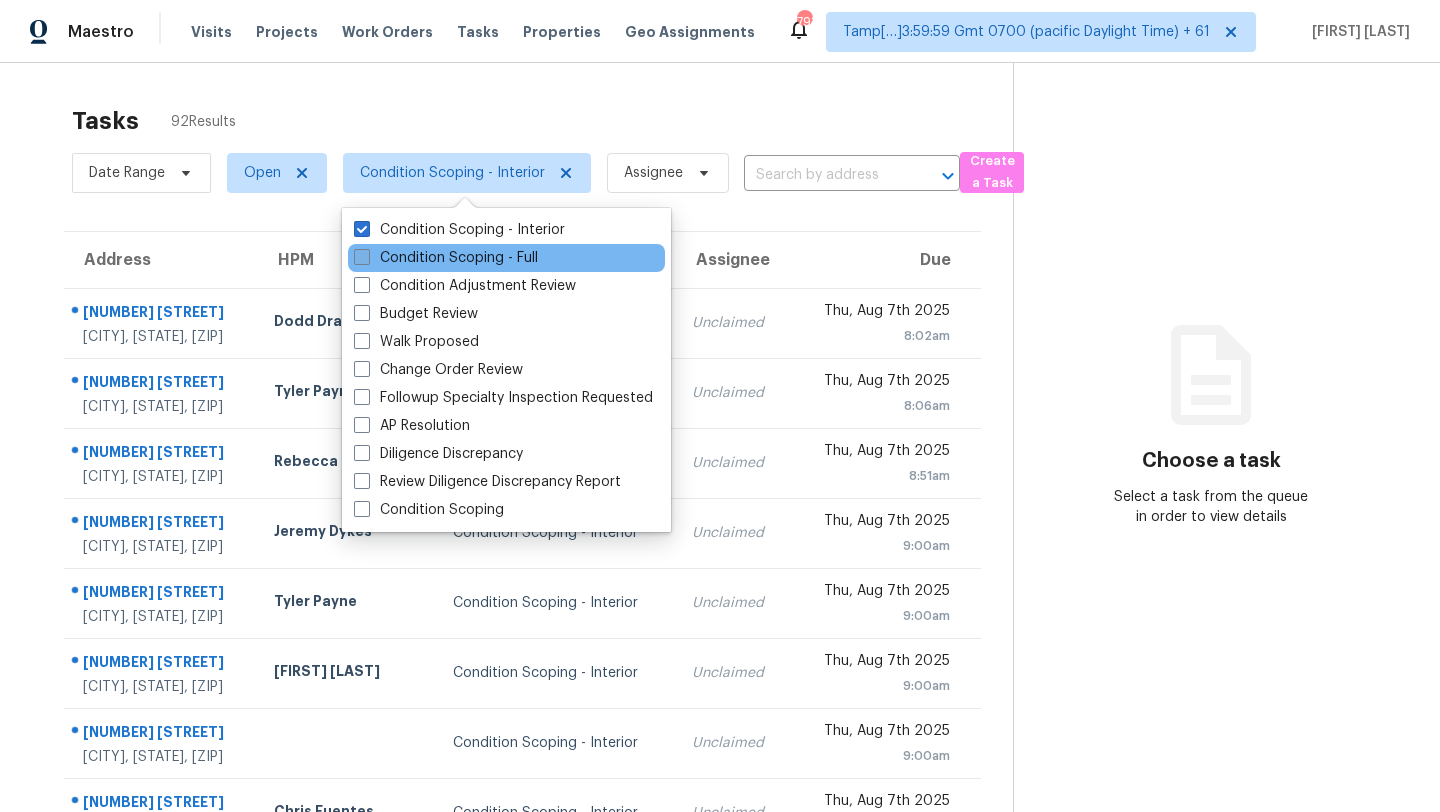 click on "Condition Scoping - Full" at bounding box center [446, 258] 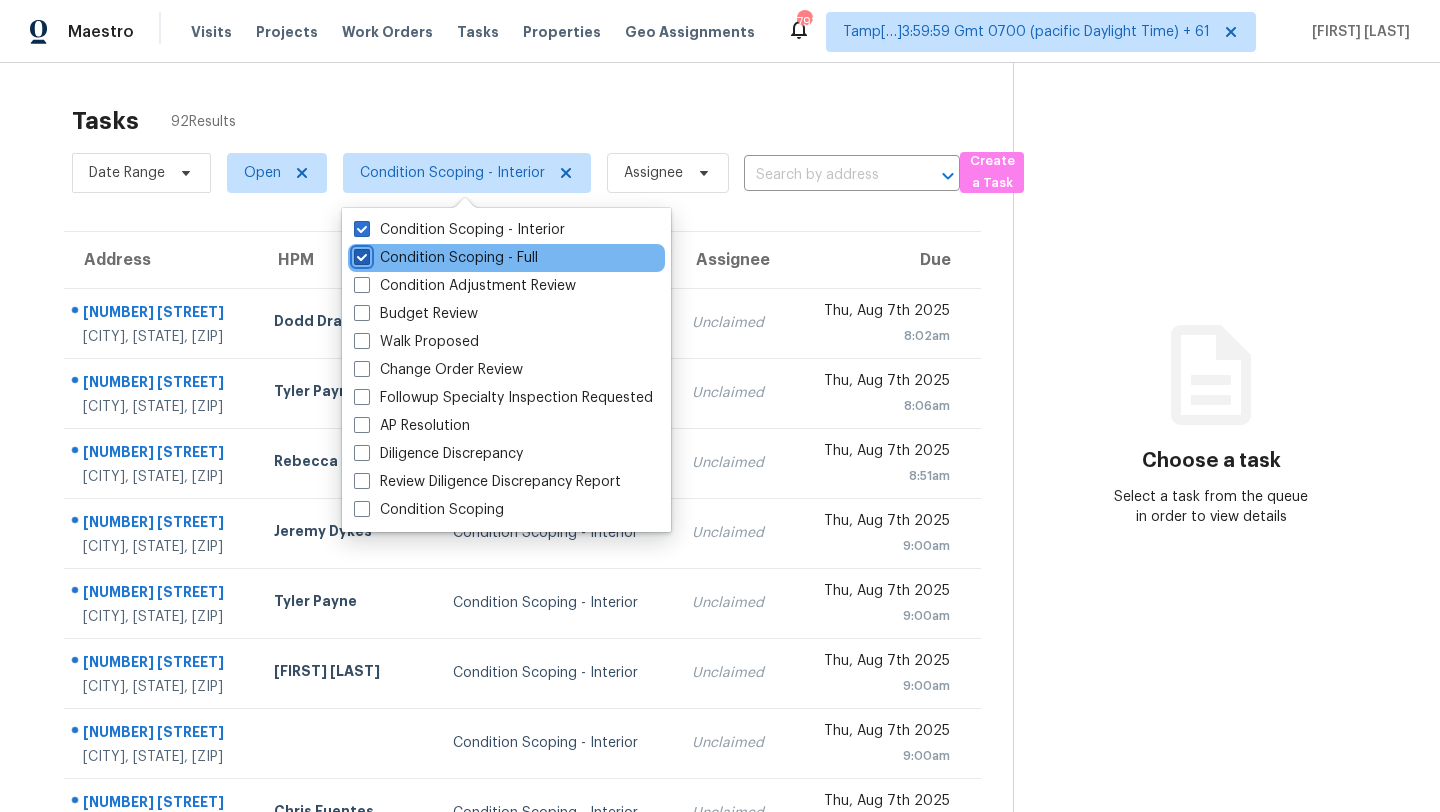 checkbox on "true" 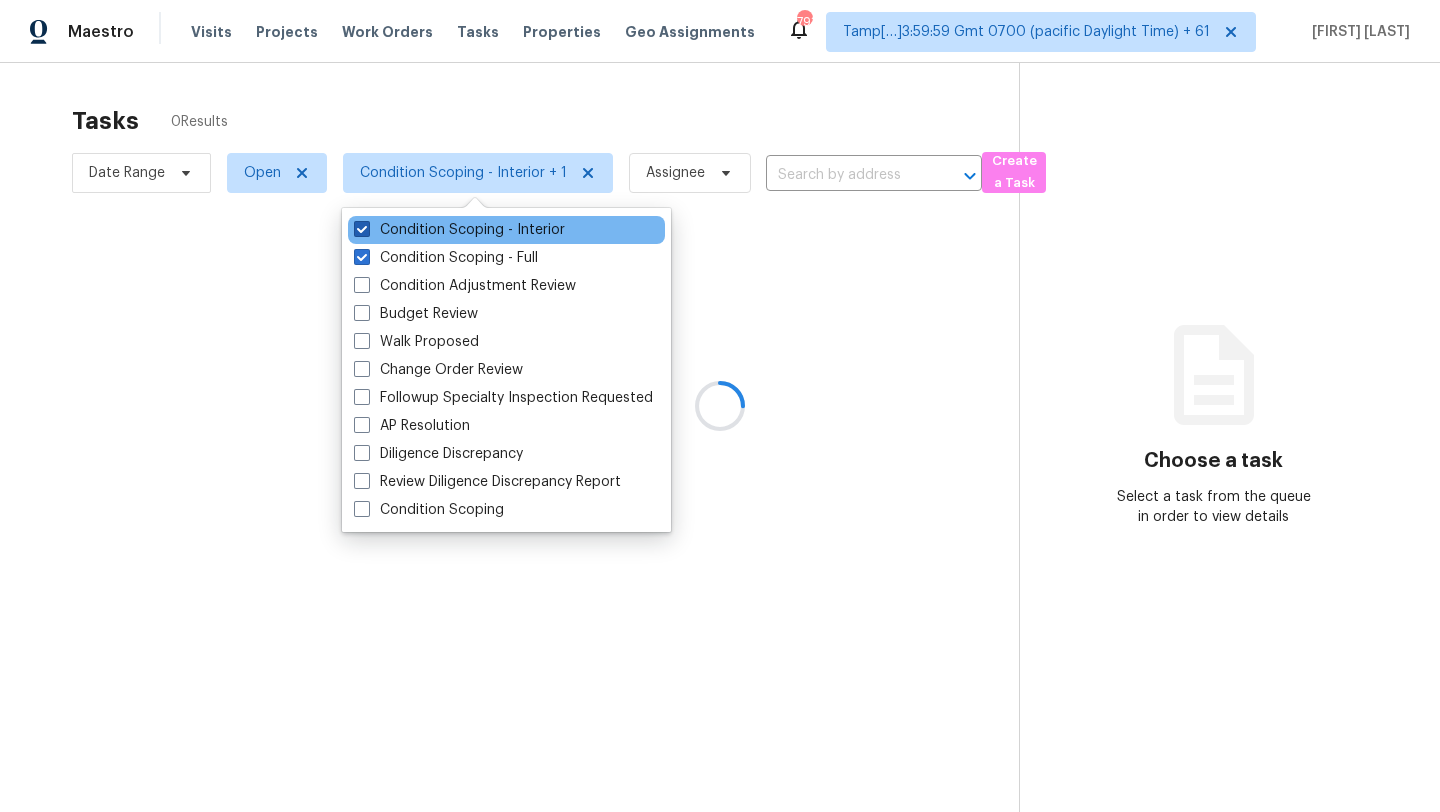 click on "Condition Scoping - Interior" at bounding box center [459, 230] 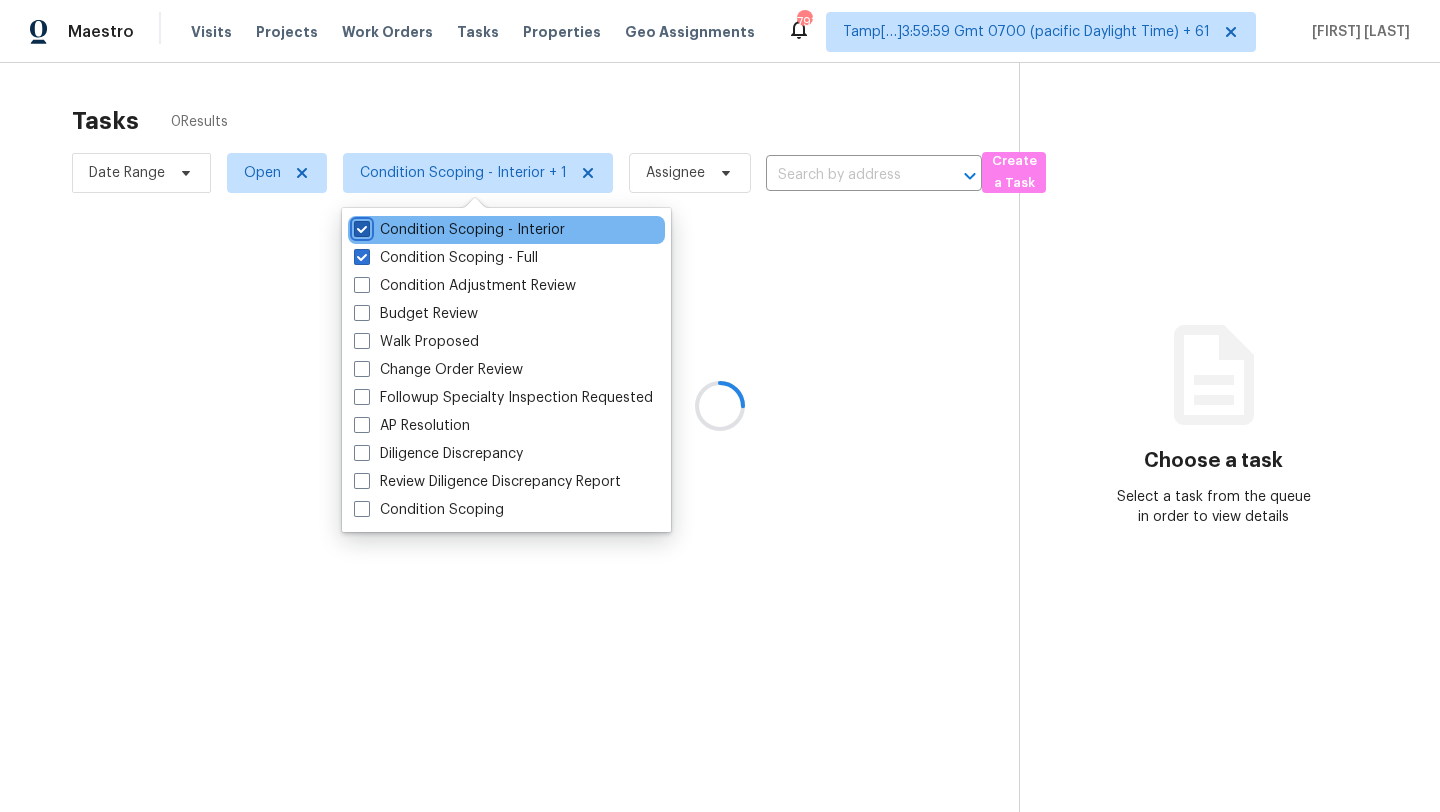 click on "Condition Scoping - Interior" at bounding box center (360, 226) 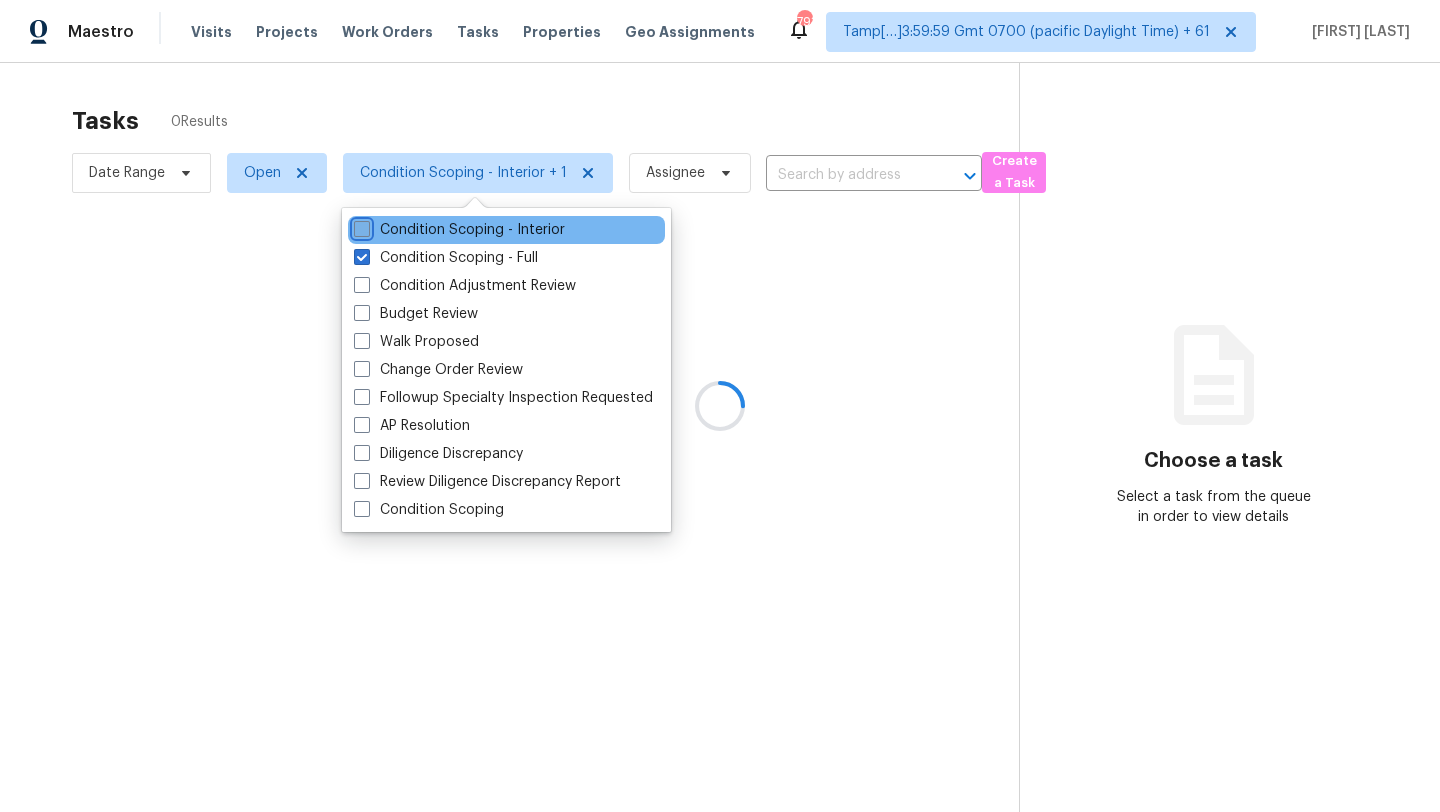 checkbox on "false" 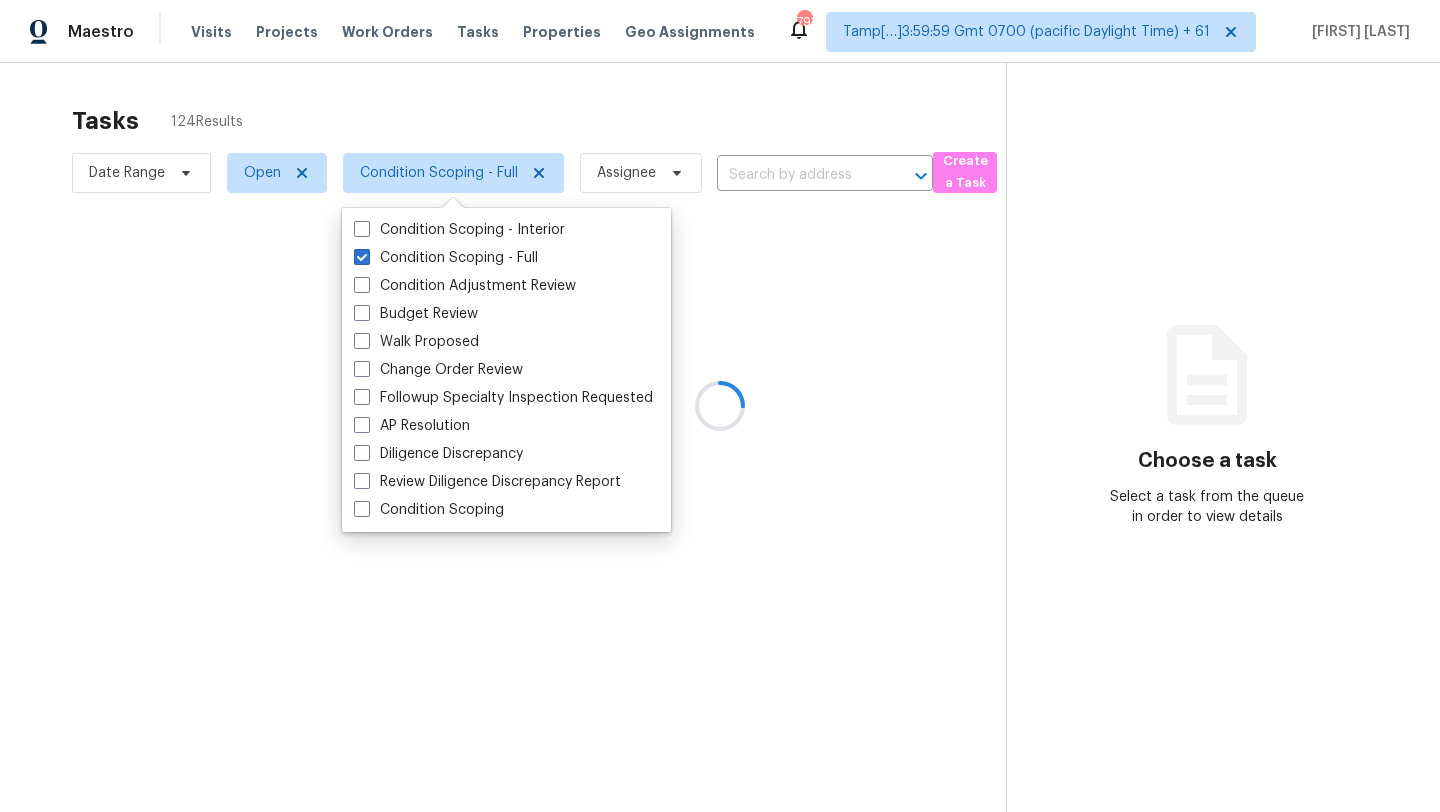 click at bounding box center [720, 406] 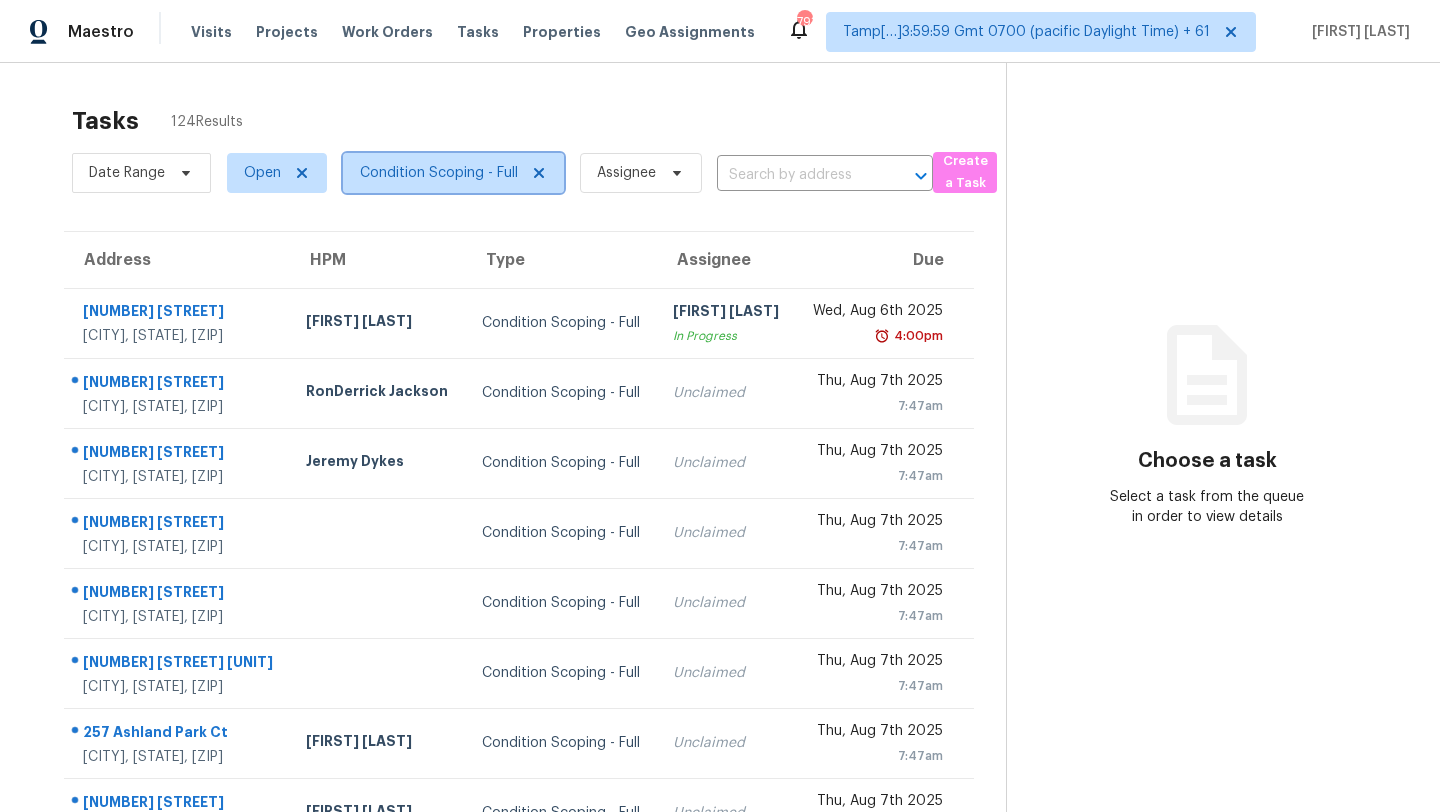 click on "Condition Scoping - Full" at bounding box center [439, 173] 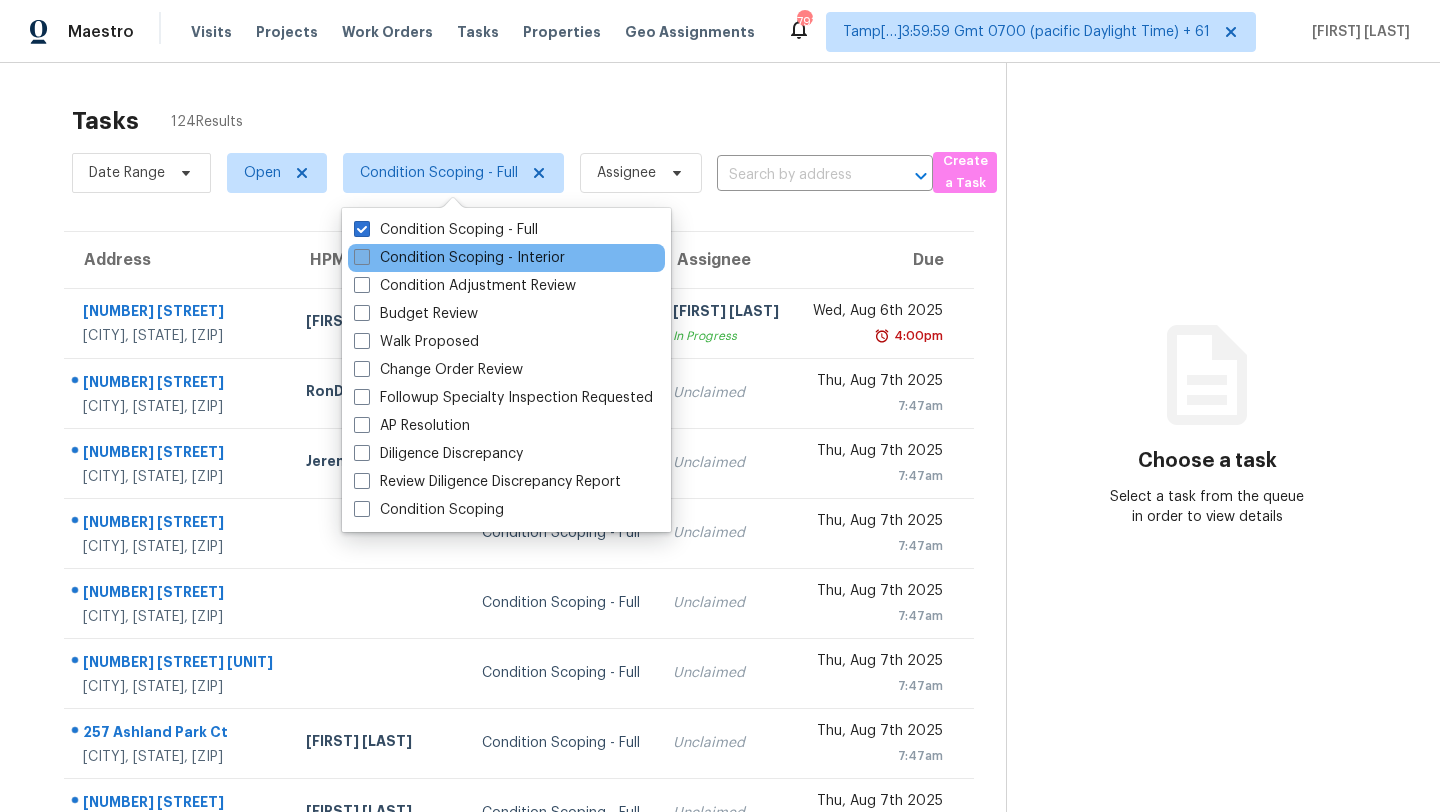 click on "Condition Scoping - Interior" at bounding box center (459, 258) 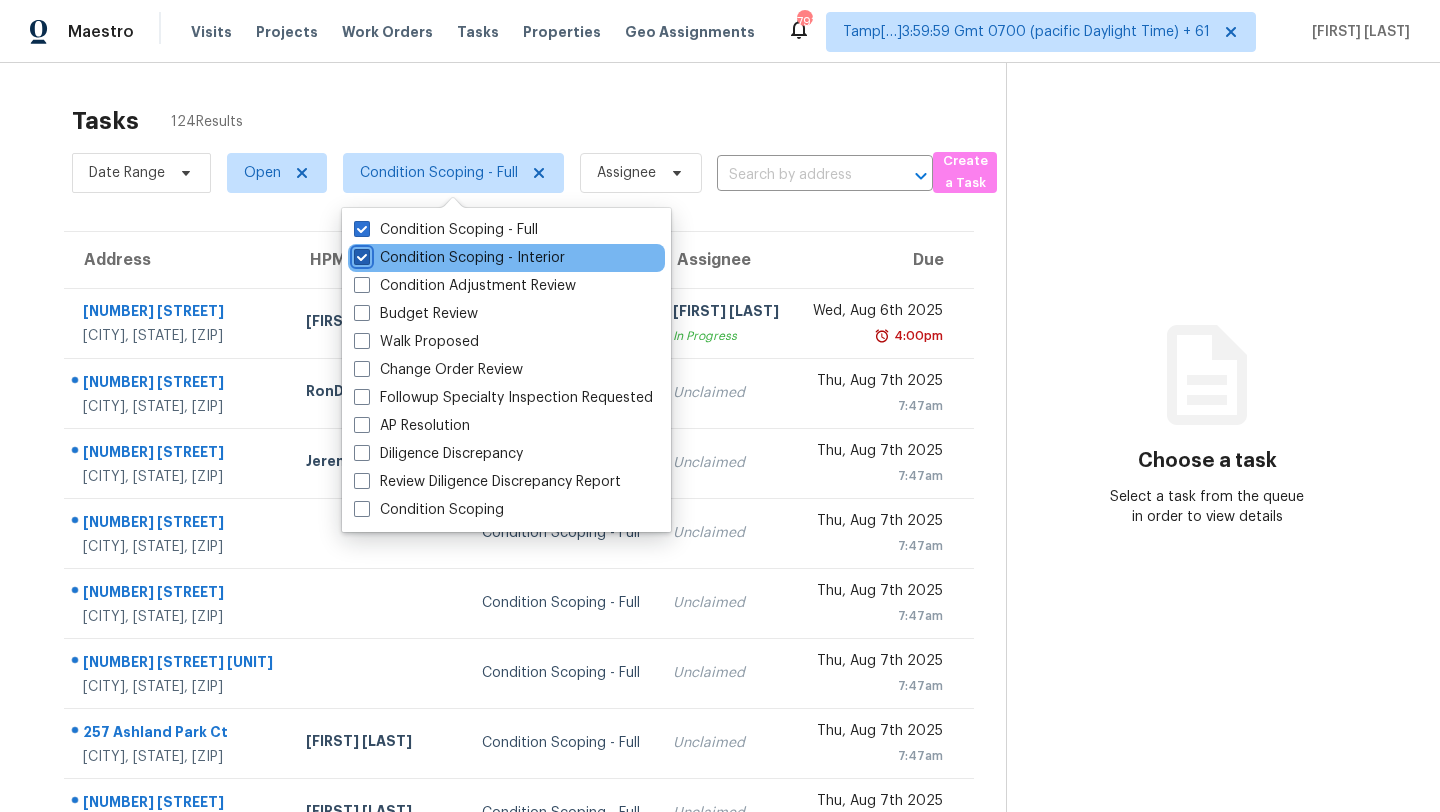 checkbox on "true" 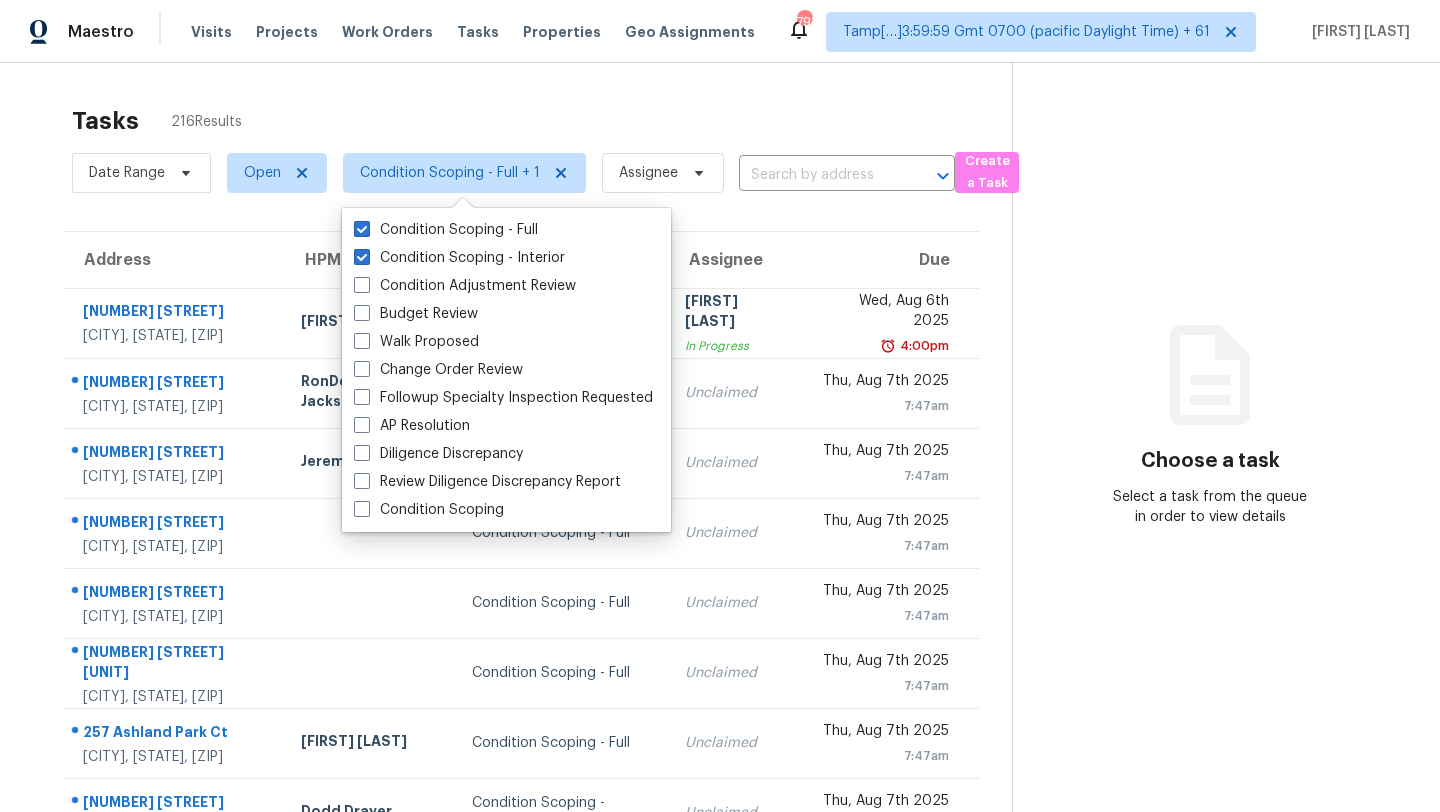 click on "Tasks 216  Results" at bounding box center (542, 121) 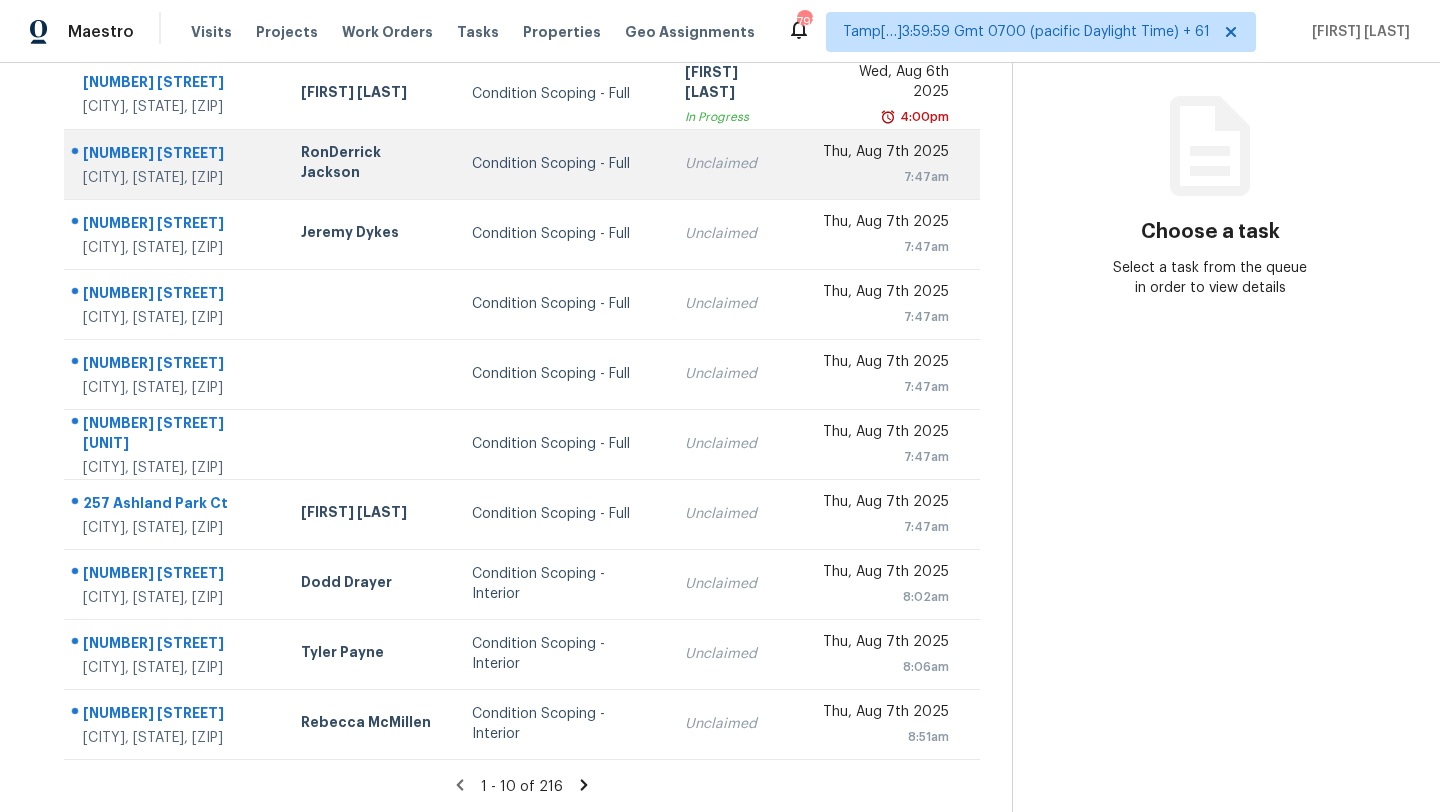 scroll, scrollTop: 0, scrollLeft: 0, axis: both 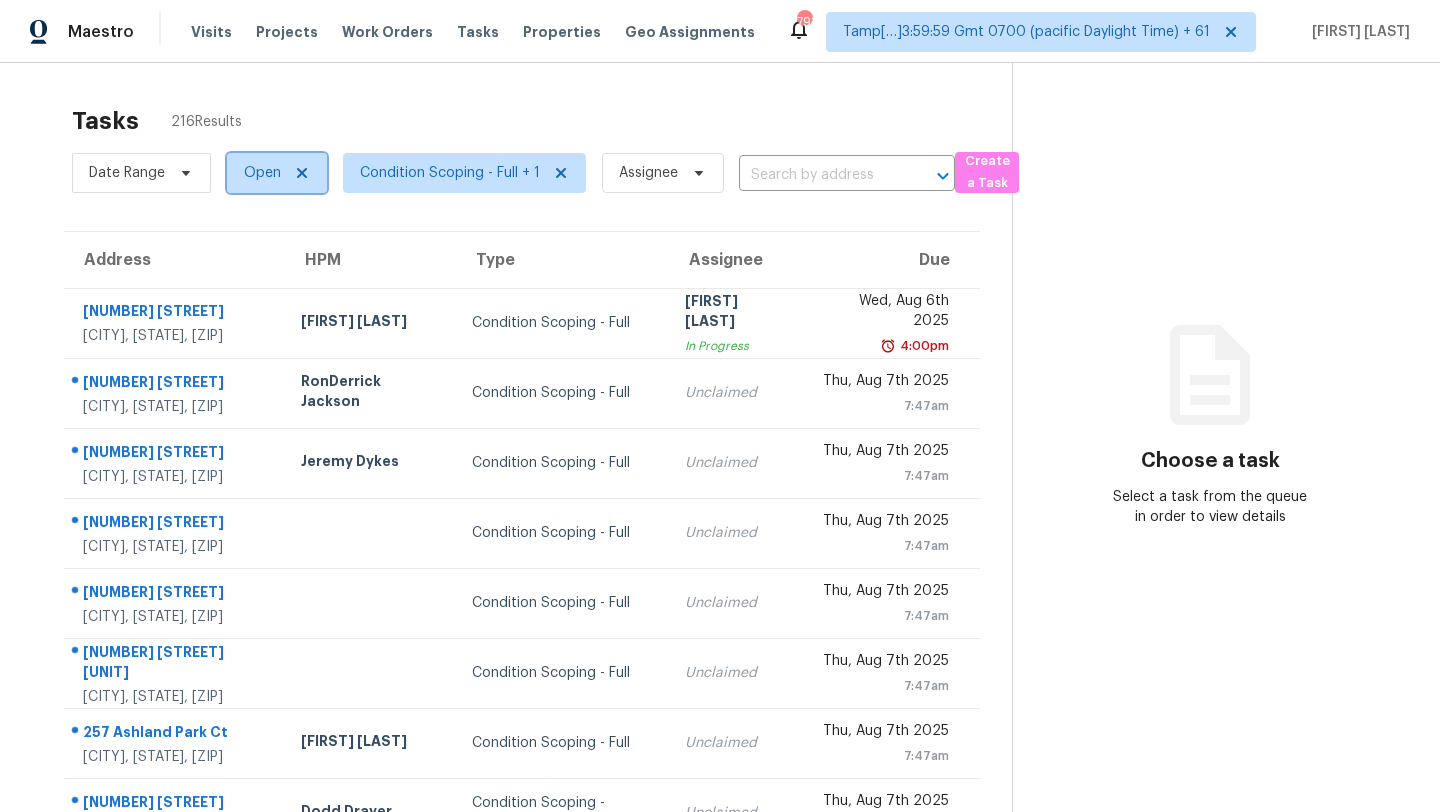 click on "Open" at bounding box center (262, 173) 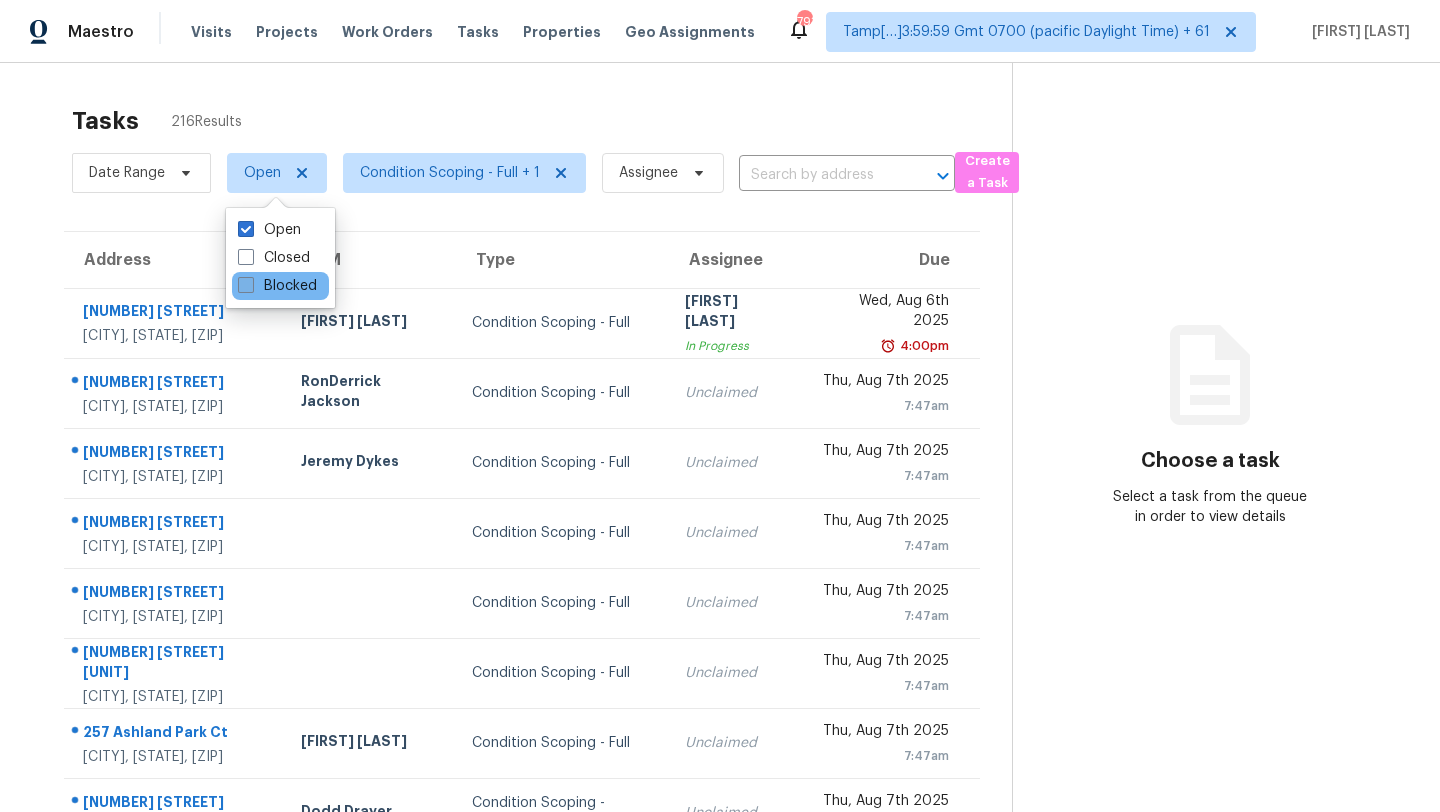 click on "Blocked" at bounding box center (277, 286) 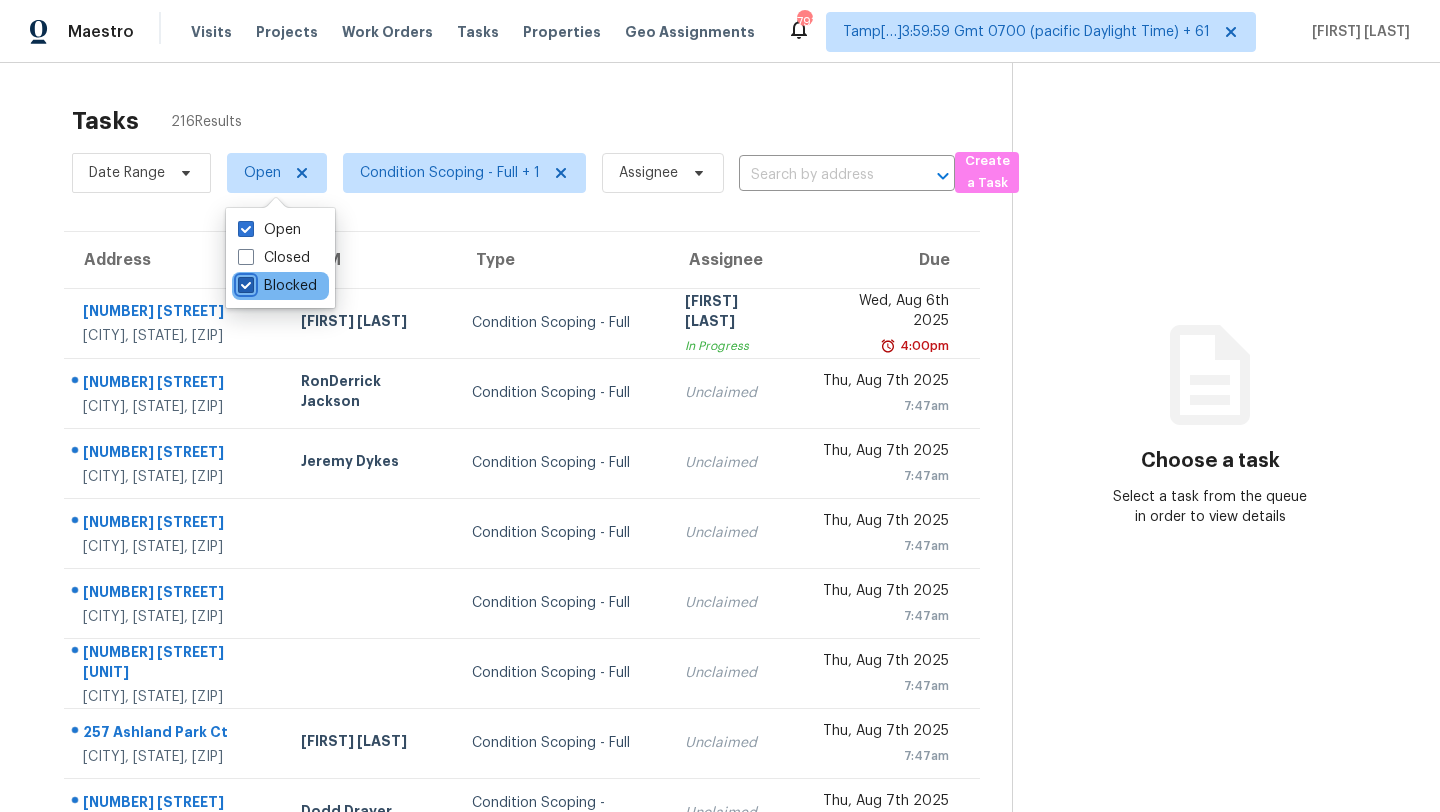 checkbox on "true" 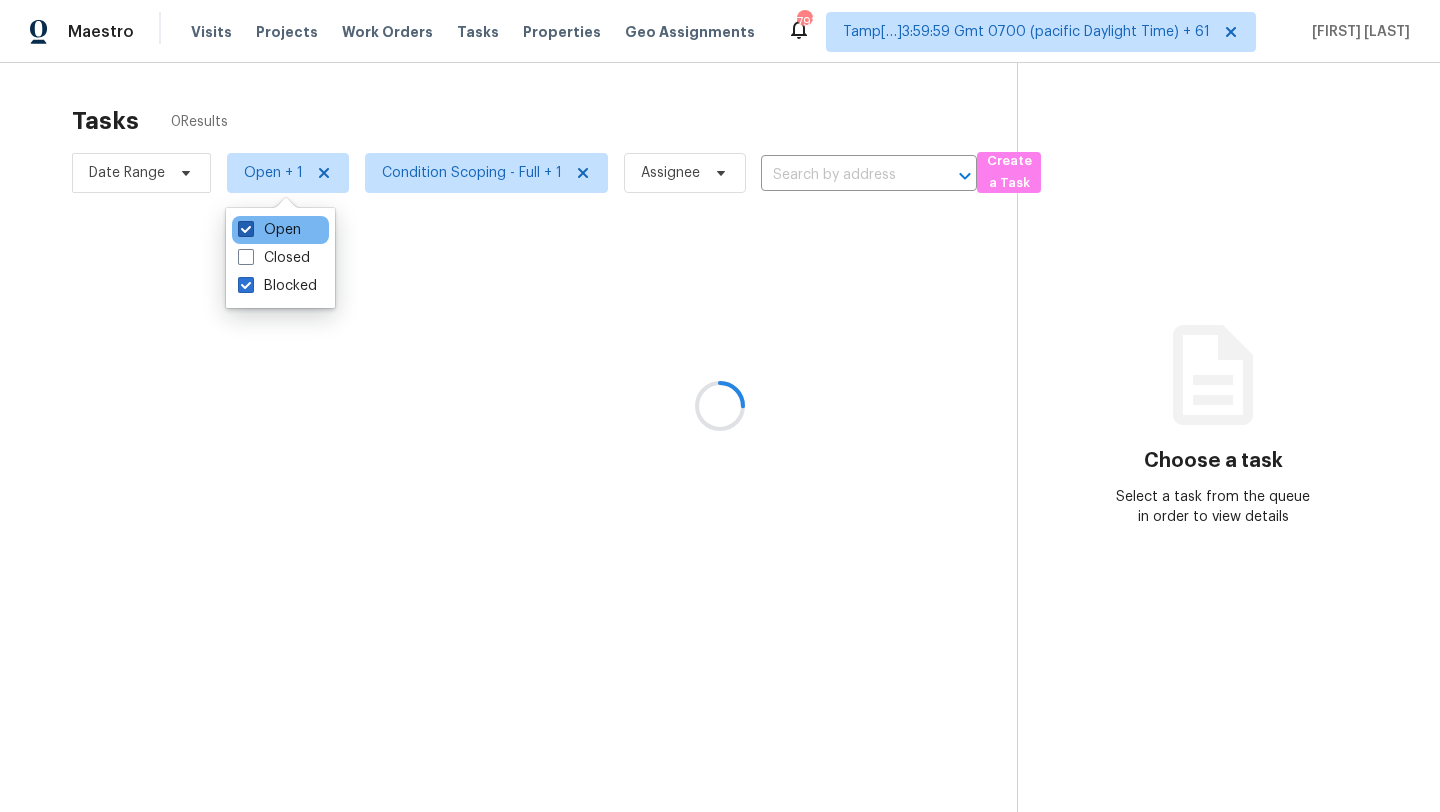 click on "Open" at bounding box center (269, 230) 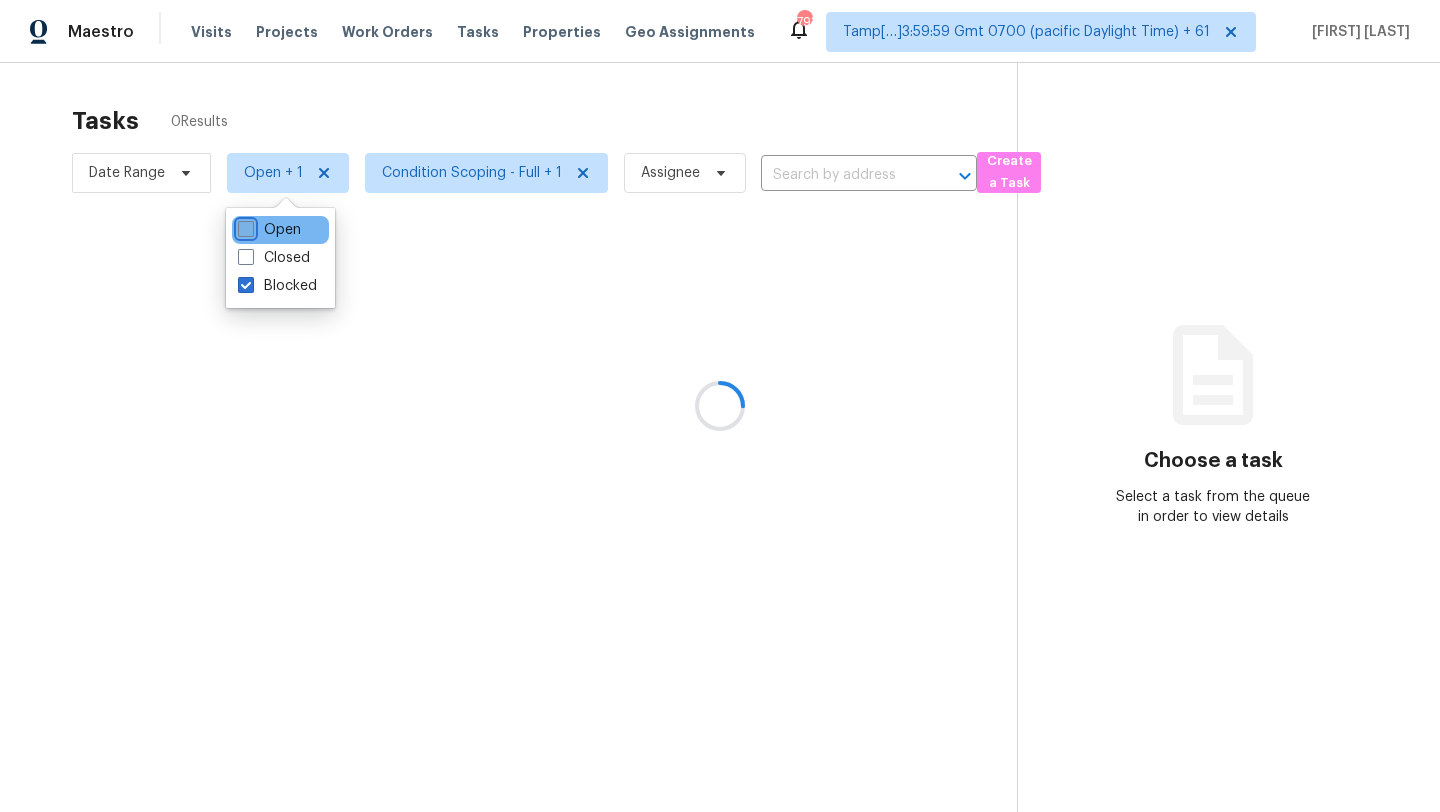 checkbox on "false" 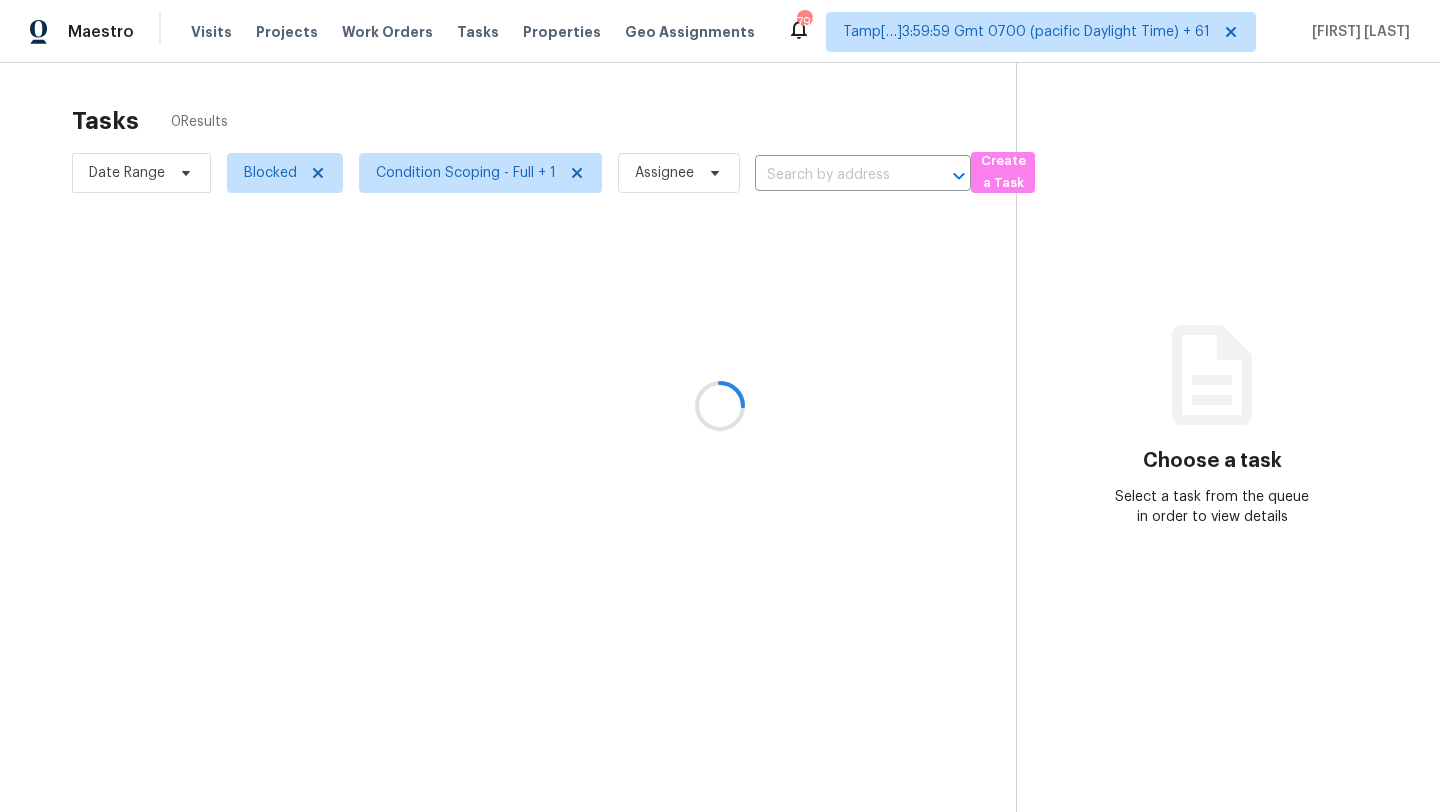 click at bounding box center [720, 406] 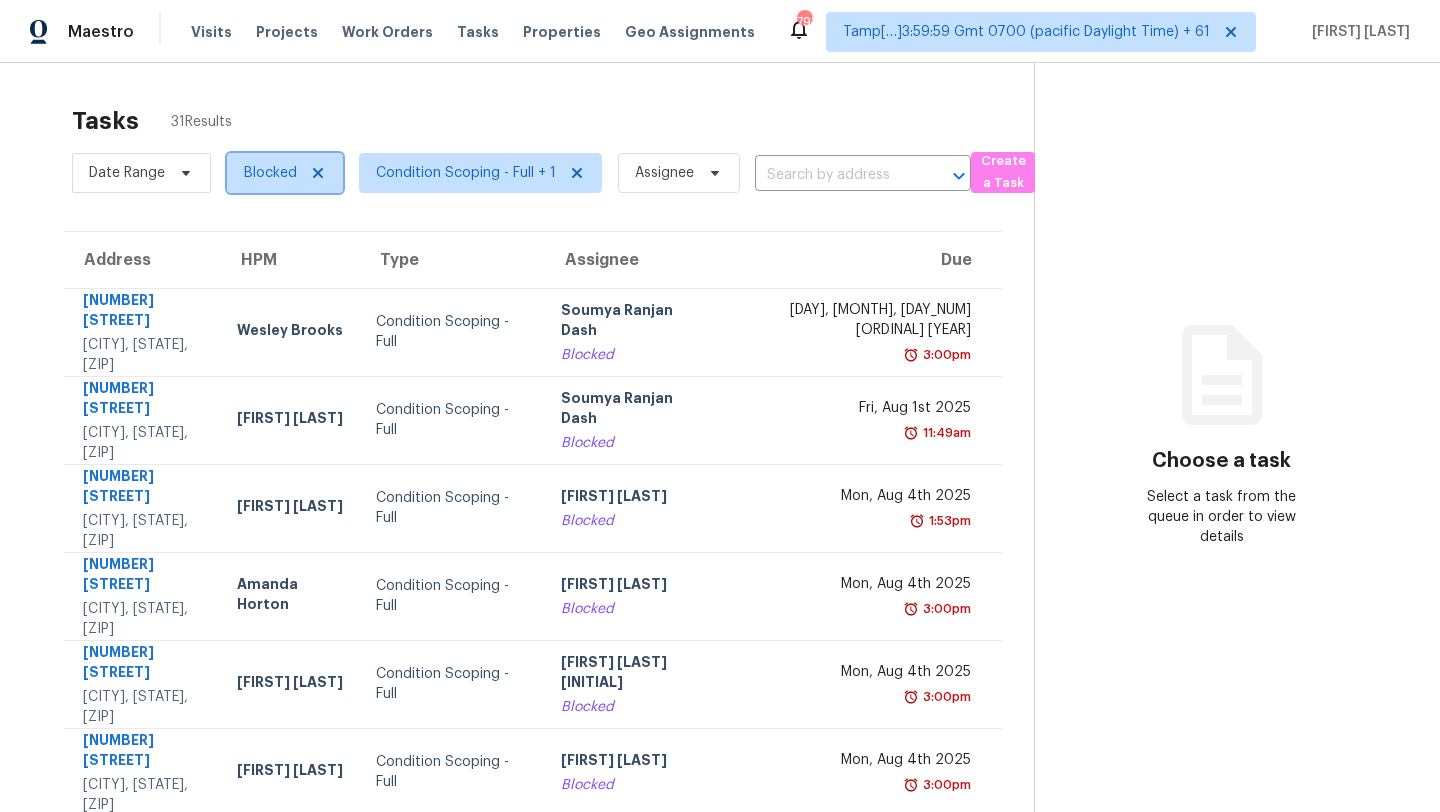 click on "Blocked" at bounding box center [270, 173] 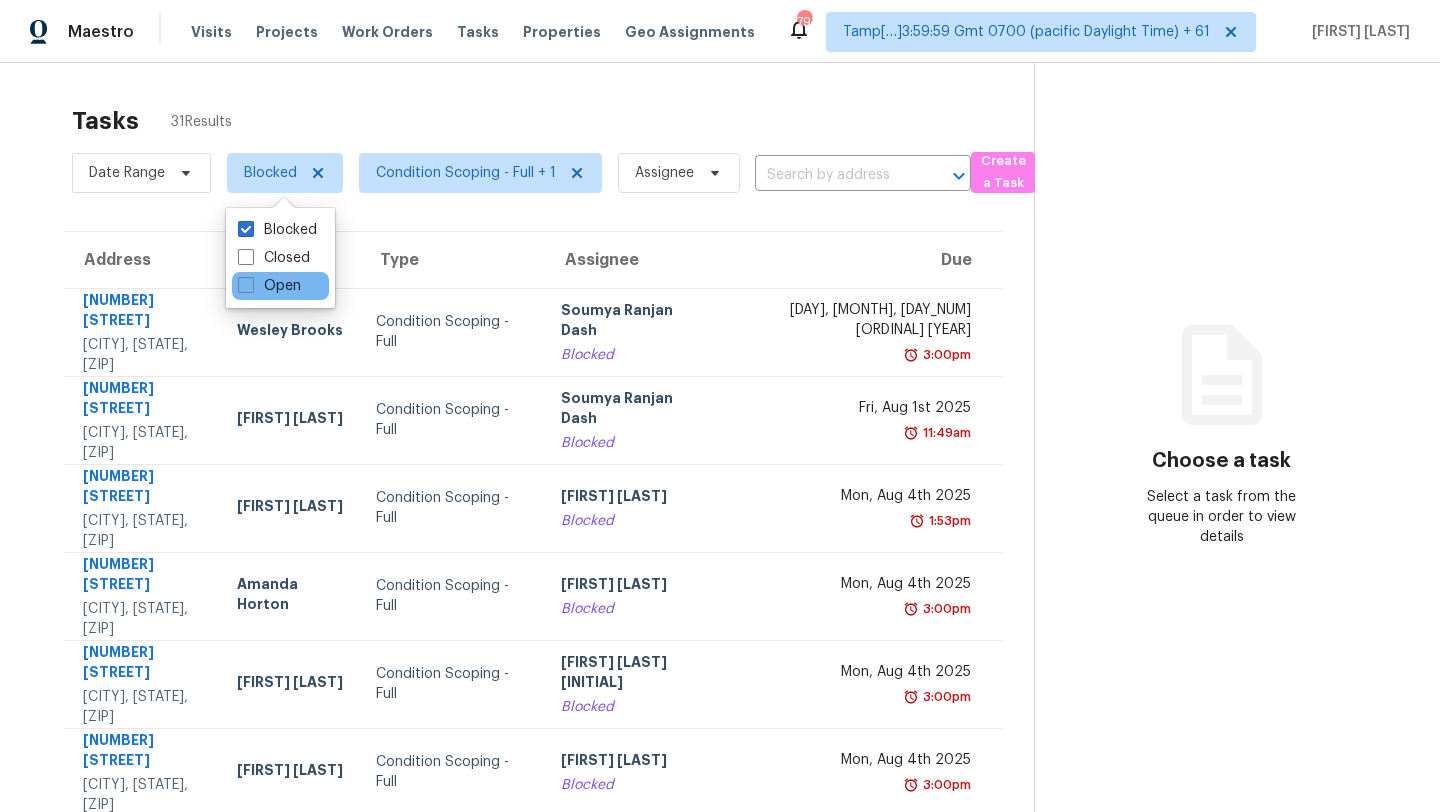 click on "Open" at bounding box center [280, 286] 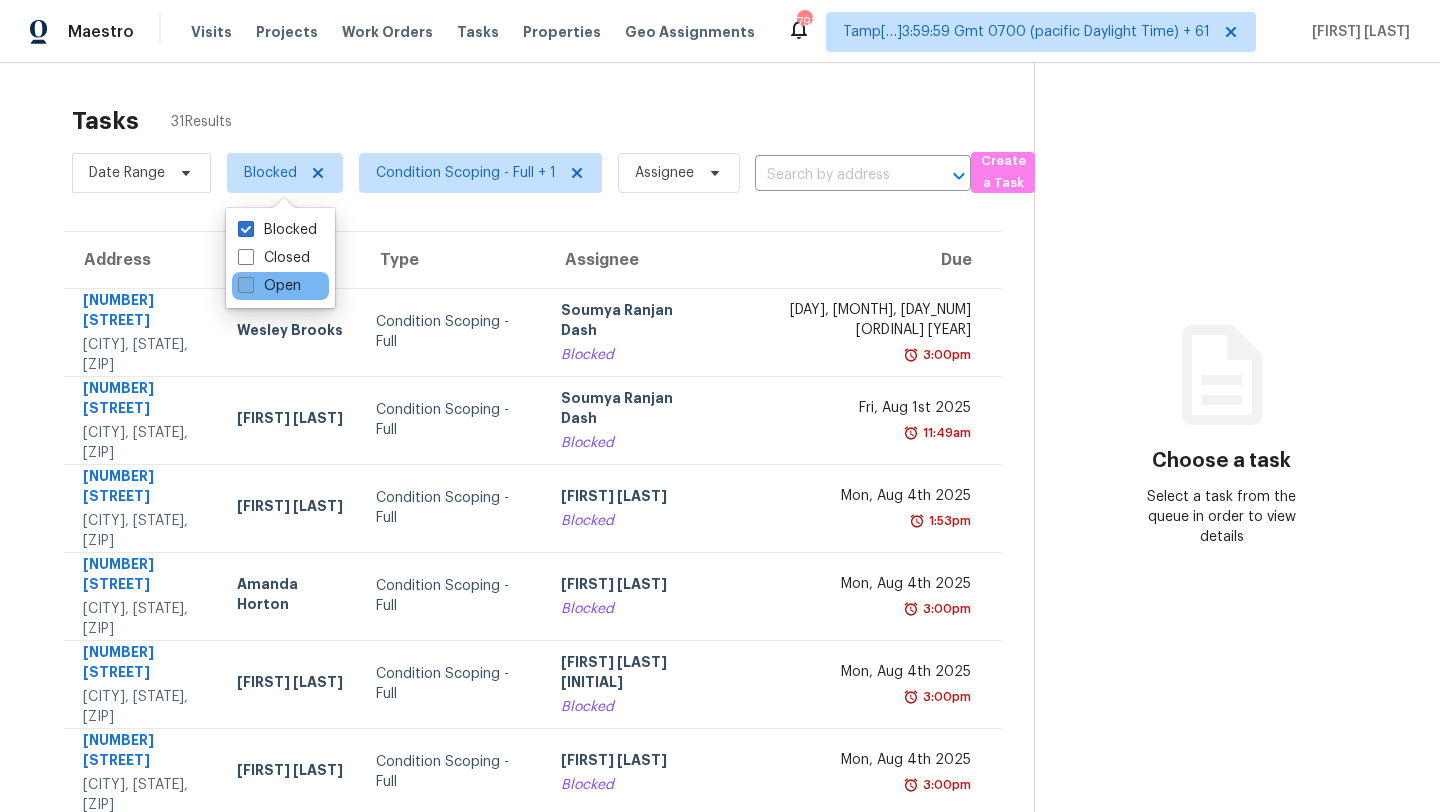 click on "Open" at bounding box center [269, 286] 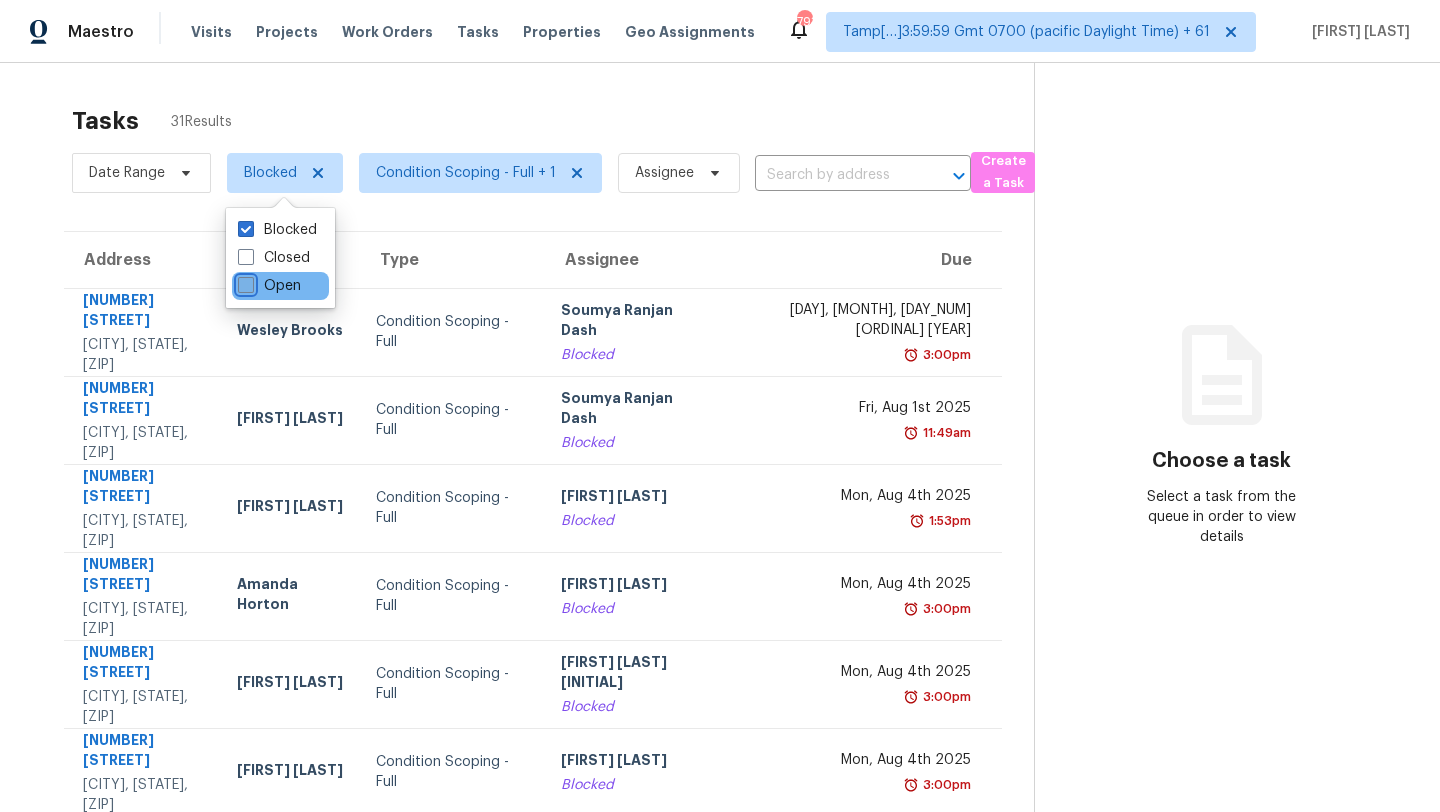 click on "Open" at bounding box center [244, 282] 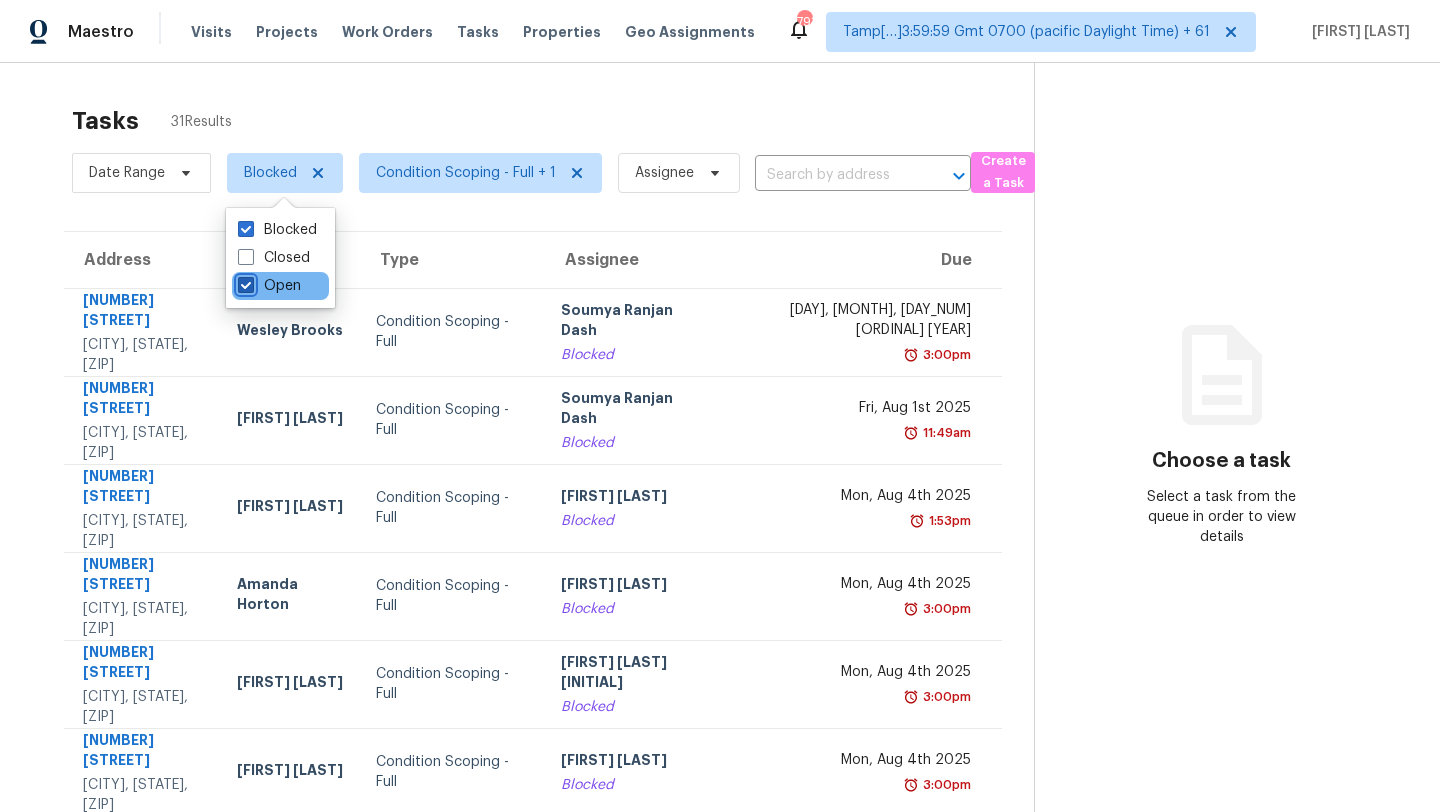 checkbox on "true" 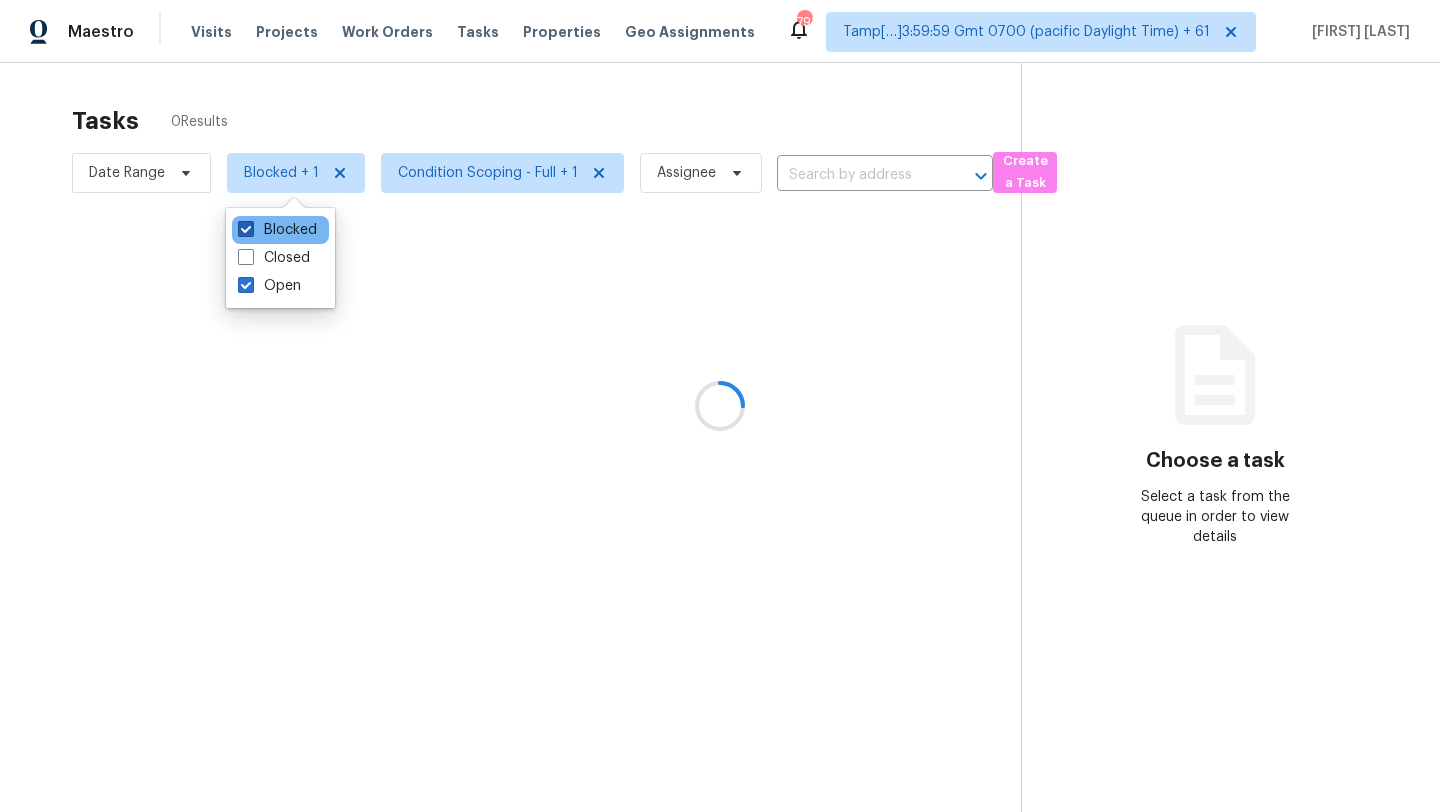 click on "Blocked" at bounding box center [277, 230] 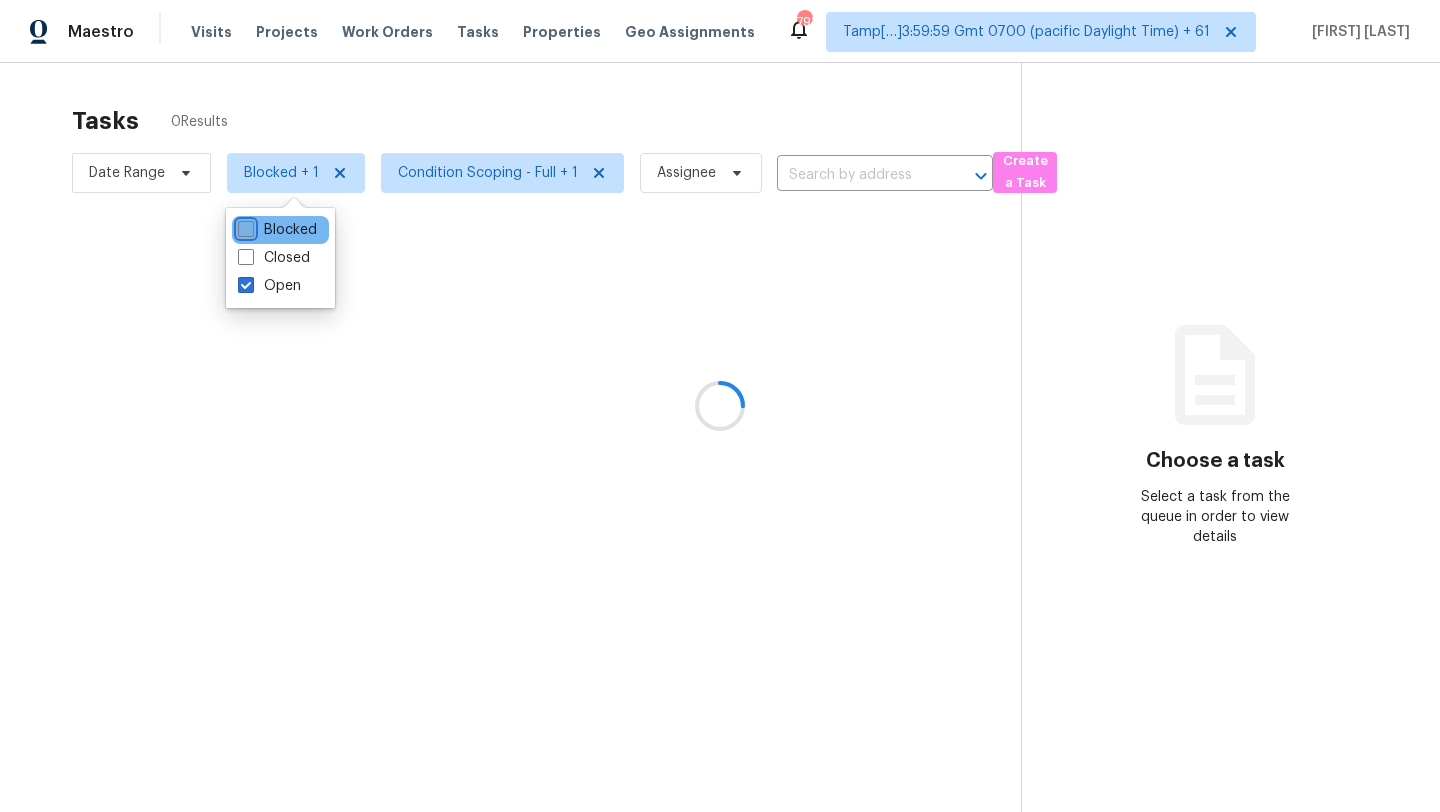 checkbox on "false" 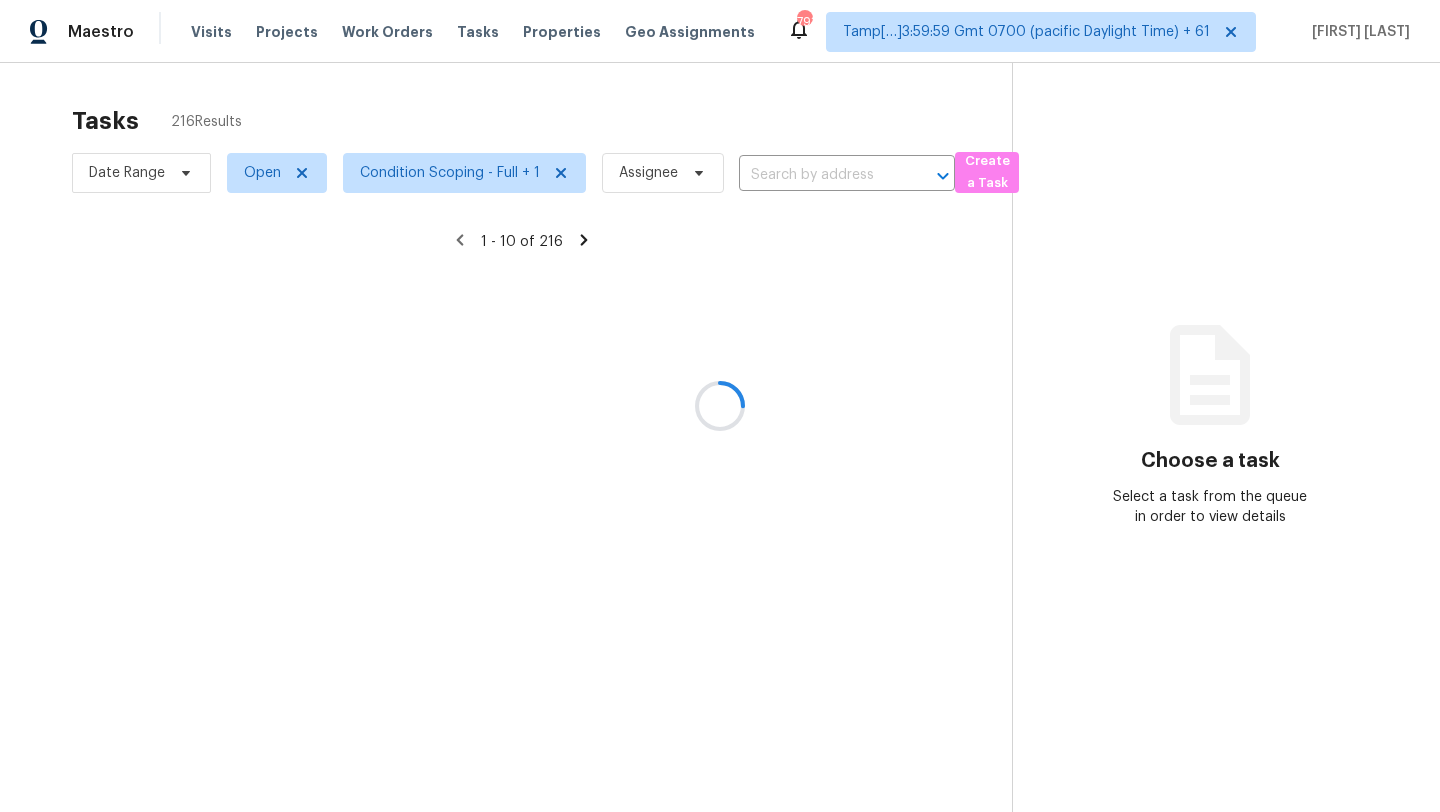 click at bounding box center [720, 406] 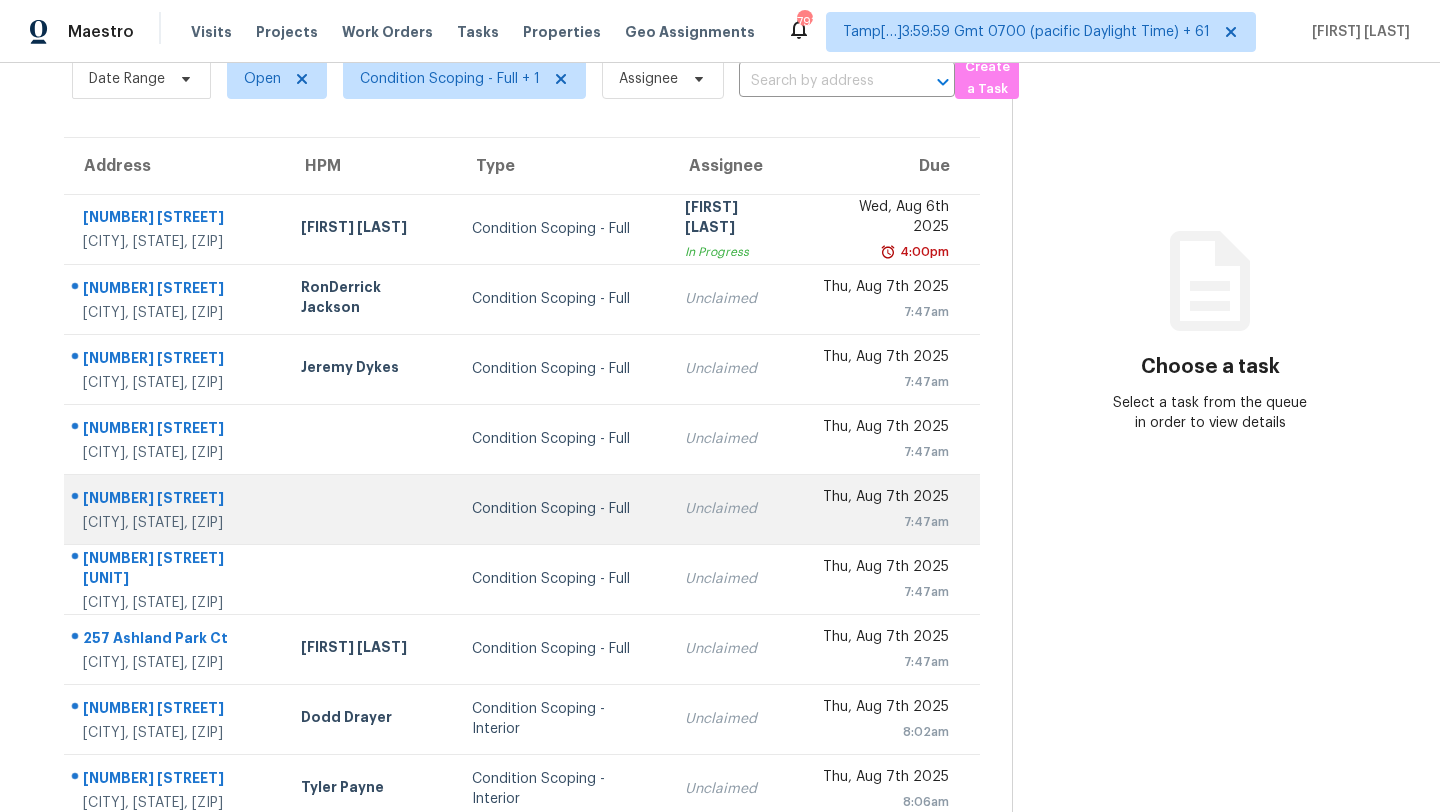 scroll, scrollTop: 0, scrollLeft: 0, axis: both 